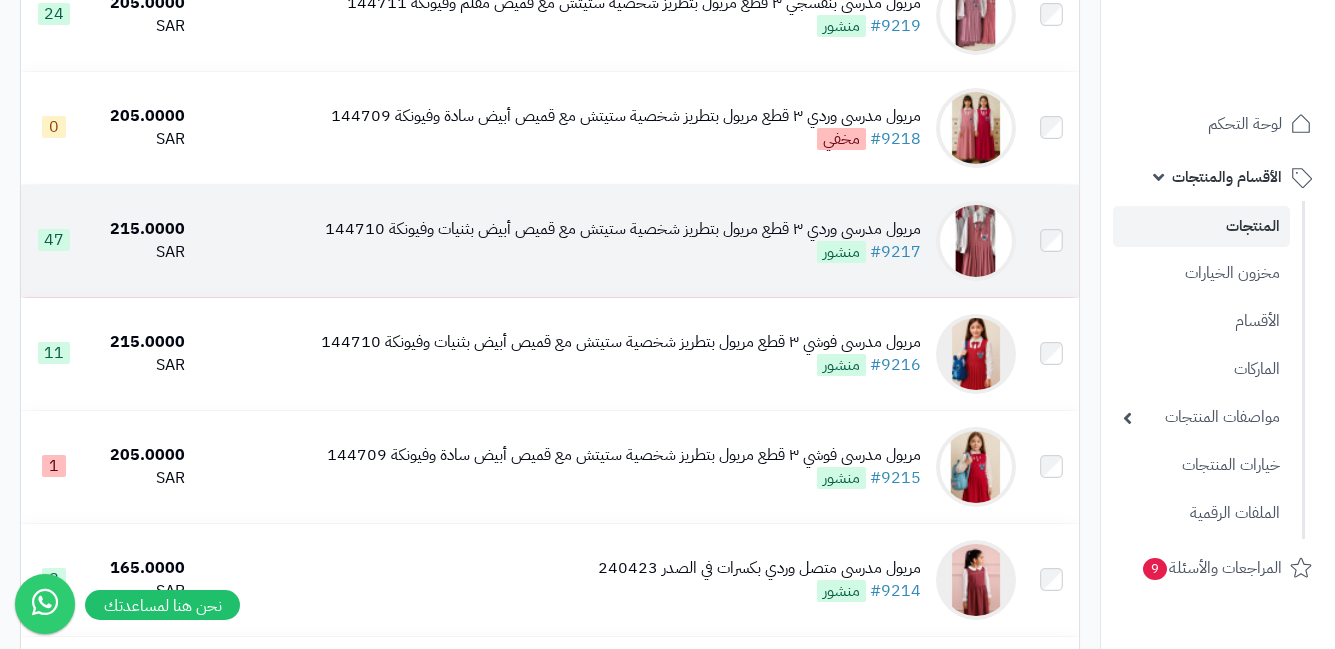 scroll, scrollTop: 1900, scrollLeft: 0, axis: vertical 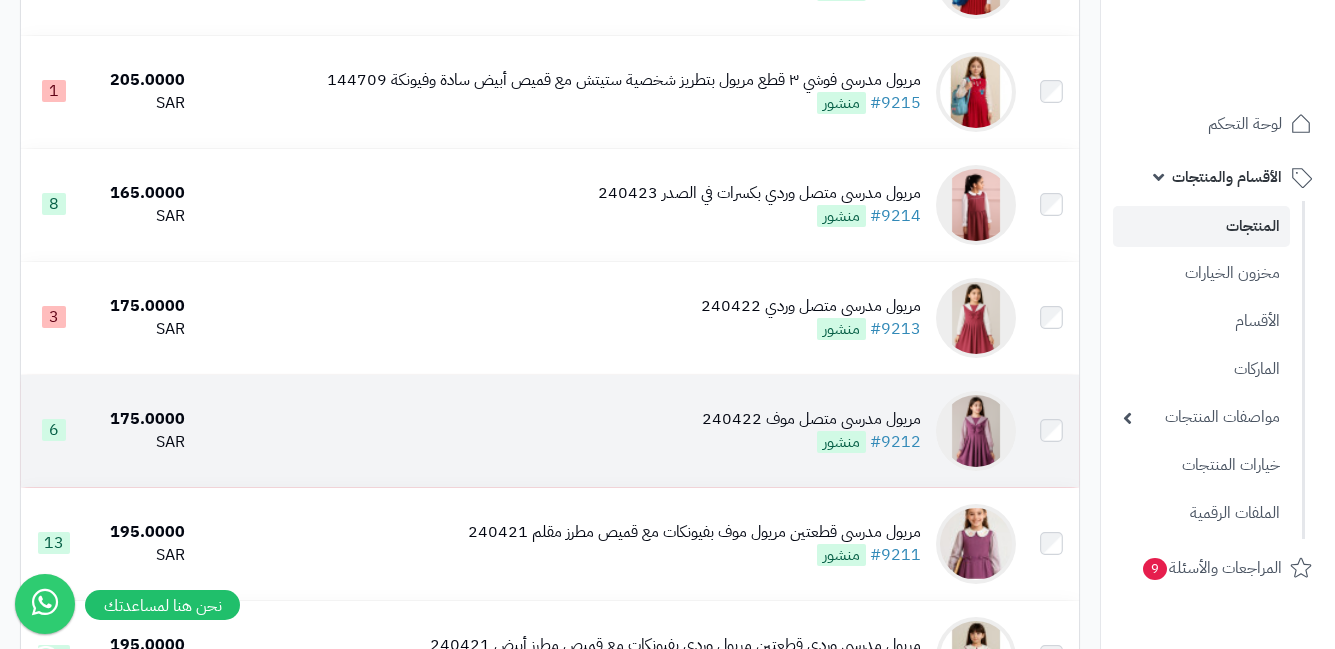 click at bounding box center [976, 431] 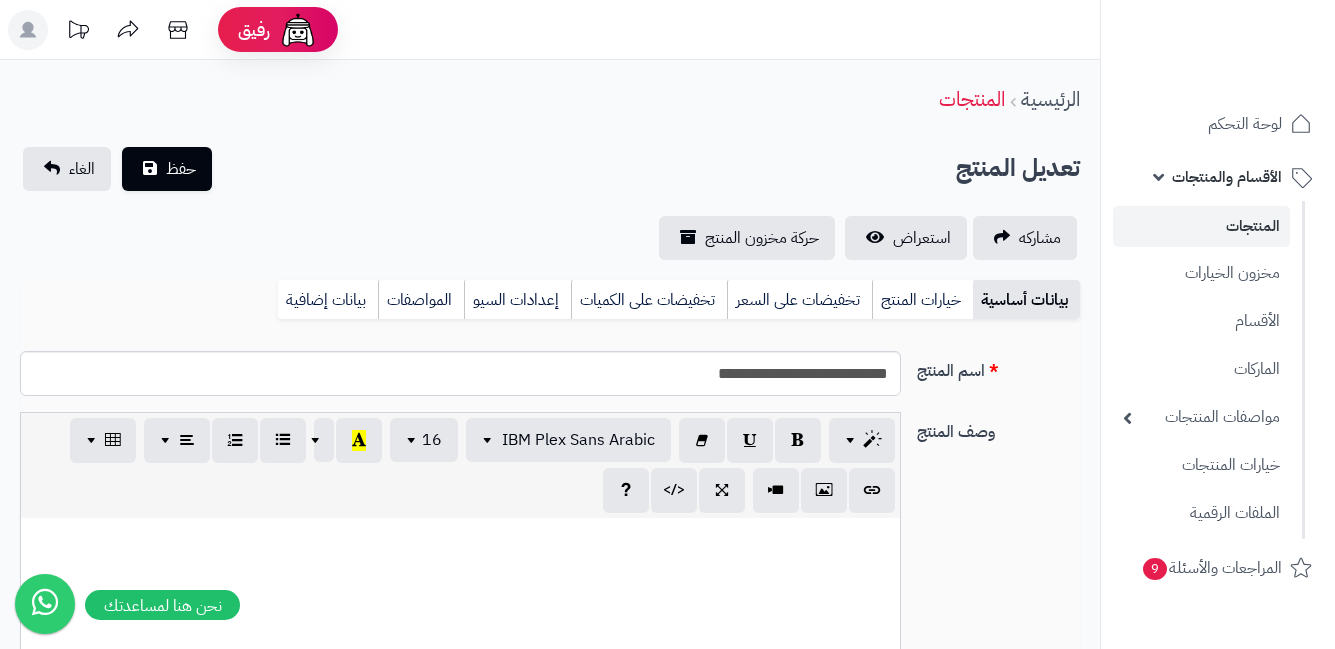 scroll, scrollTop: 0, scrollLeft: 0, axis: both 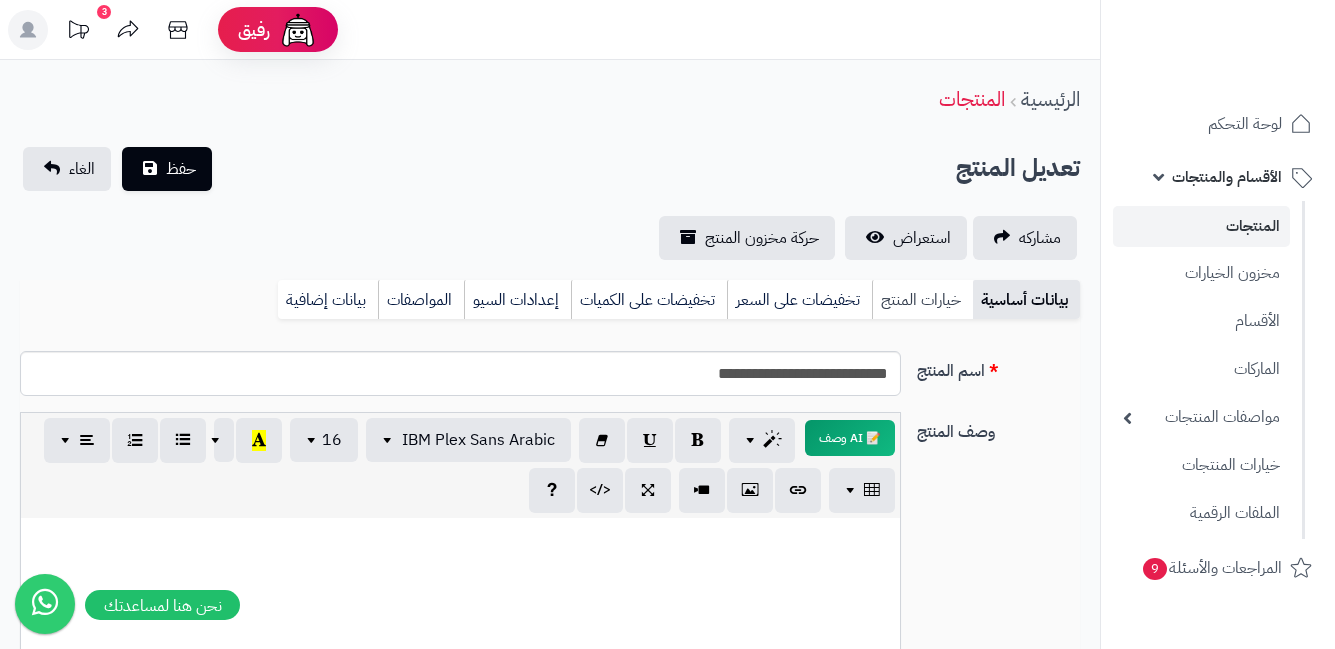 click on "خيارات المنتج" at bounding box center (922, 300) 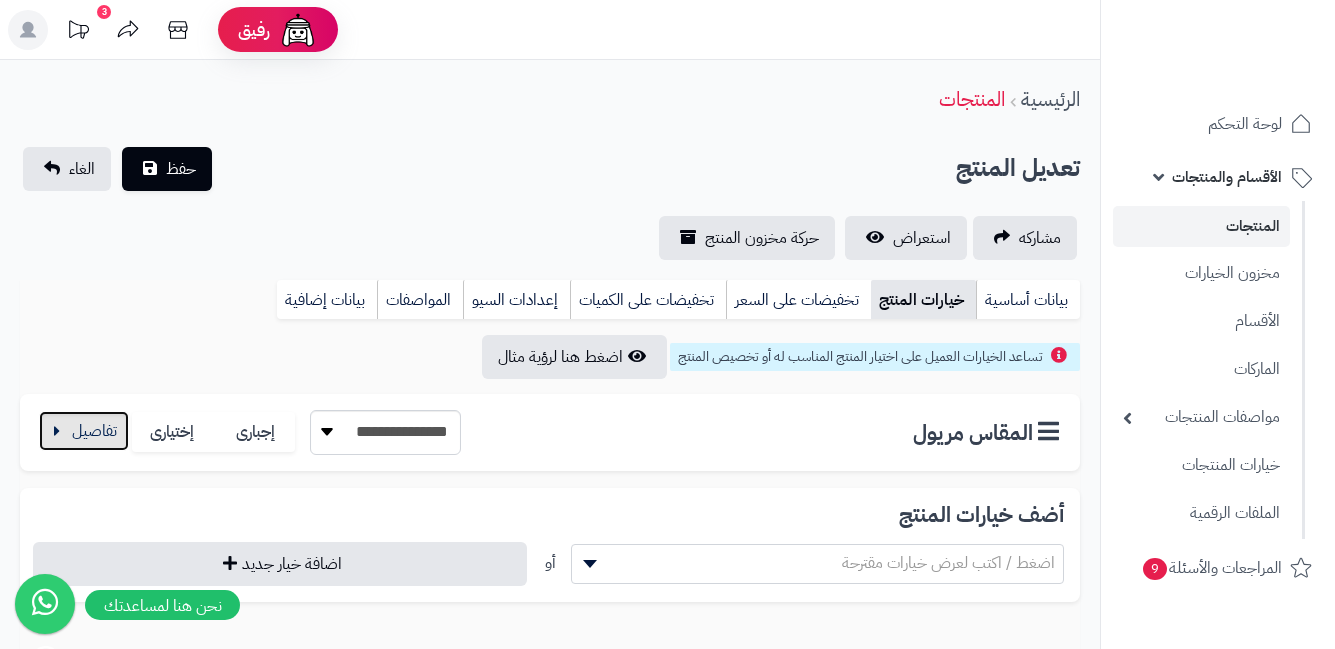 click at bounding box center (84, 431) 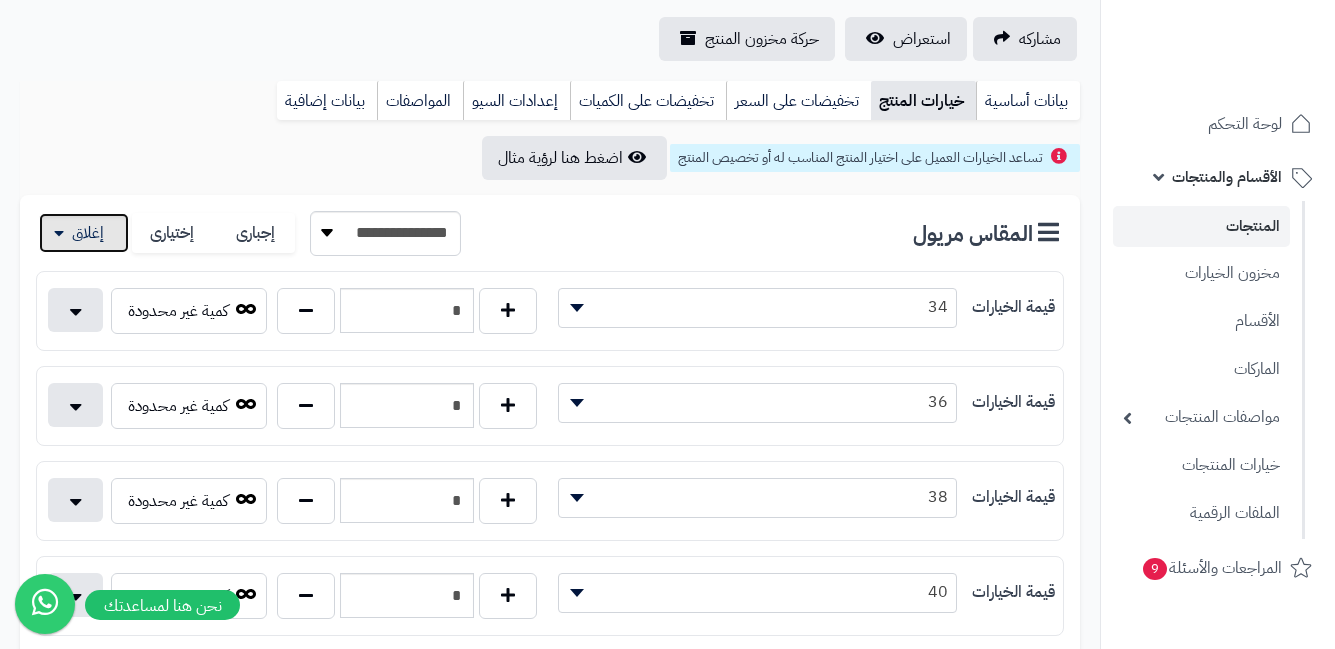 scroll, scrollTop: 200, scrollLeft: 0, axis: vertical 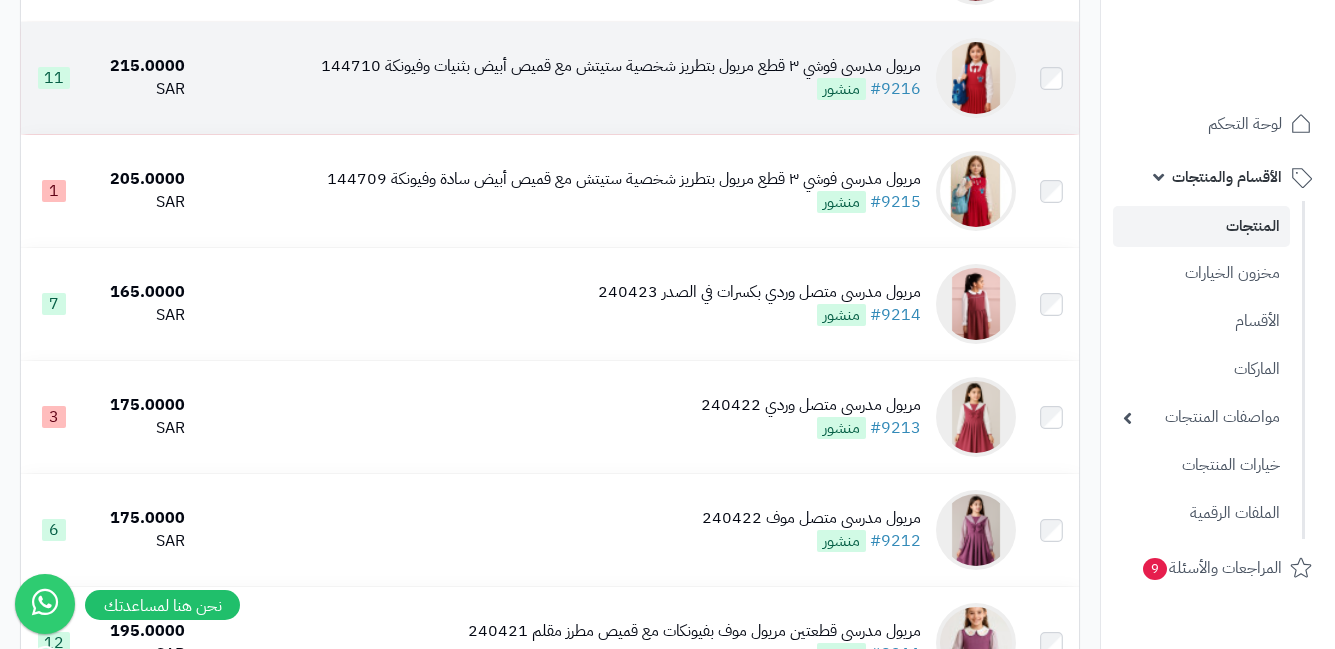 click at bounding box center (976, 78) 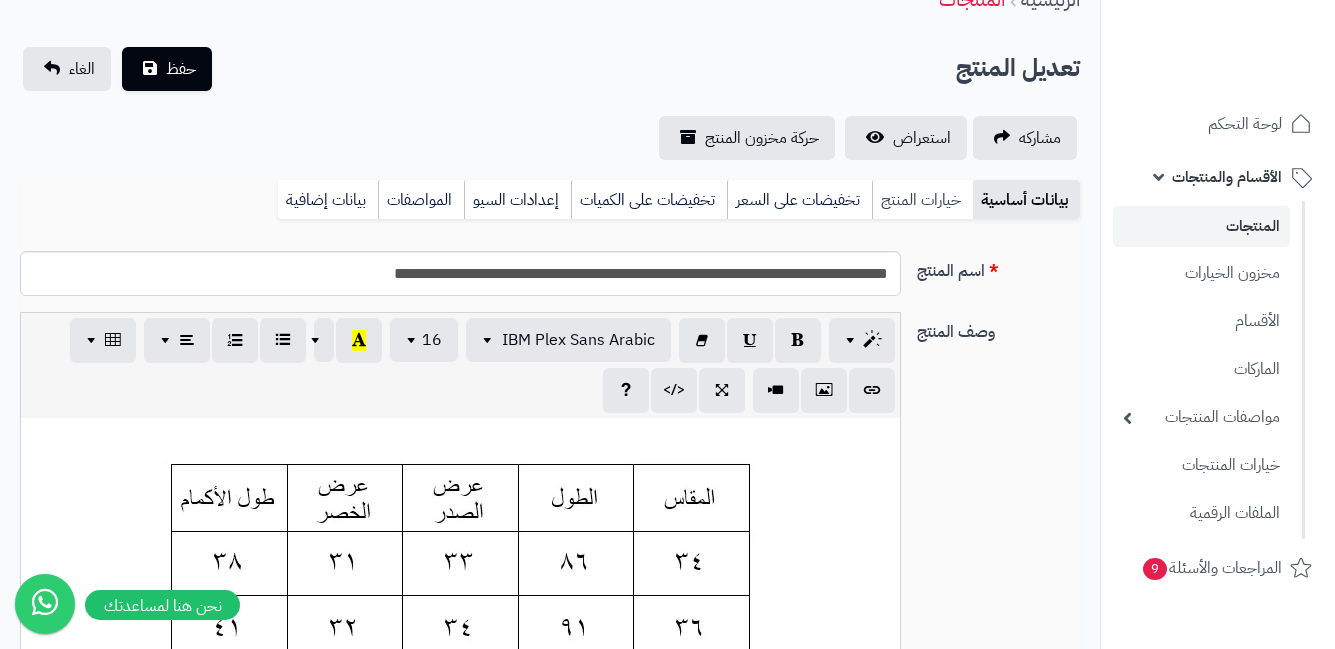 scroll, scrollTop: 100, scrollLeft: 0, axis: vertical 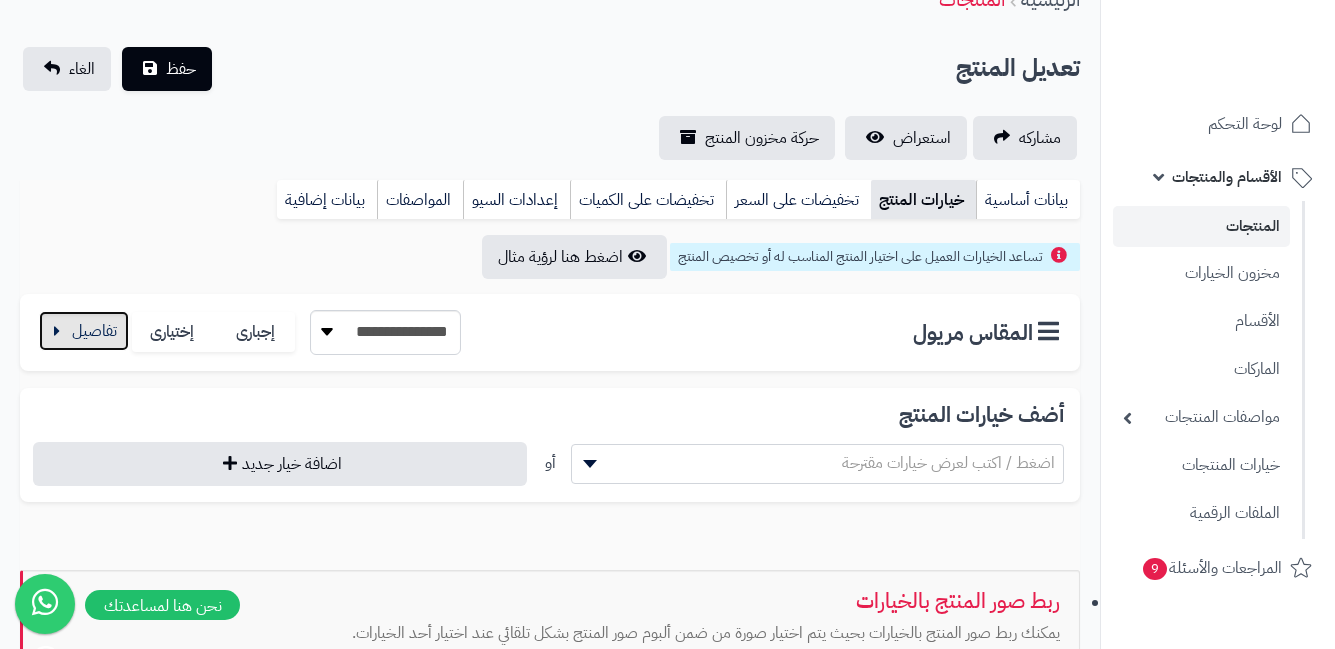 click at bounding box center (84, 331) 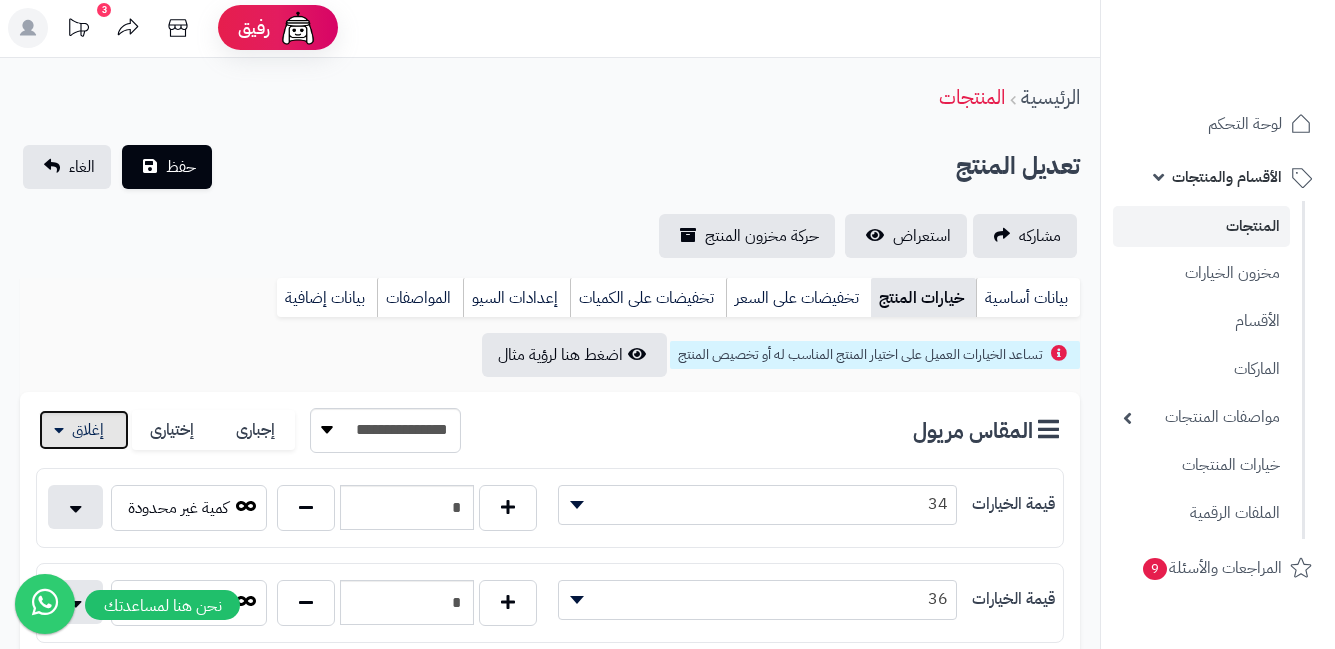 scroll, scrollTop: 0, scrollLeft: 0, axis: both 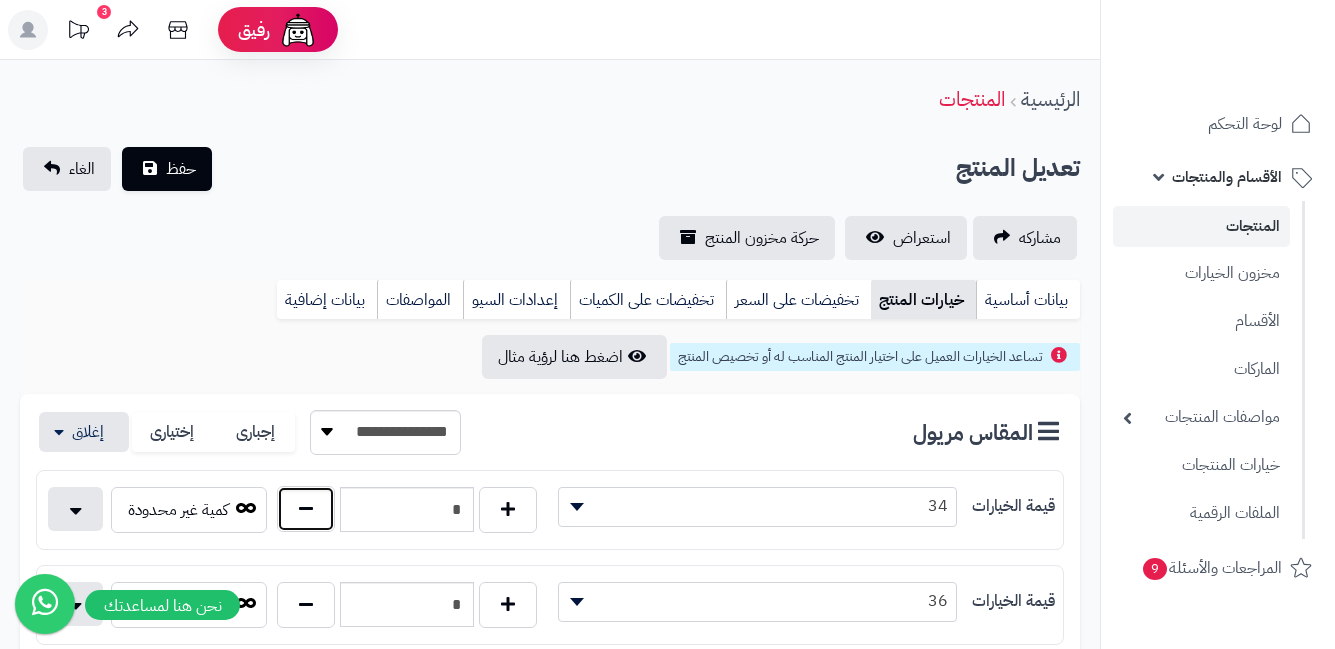 click at bounding box center [306, 509] 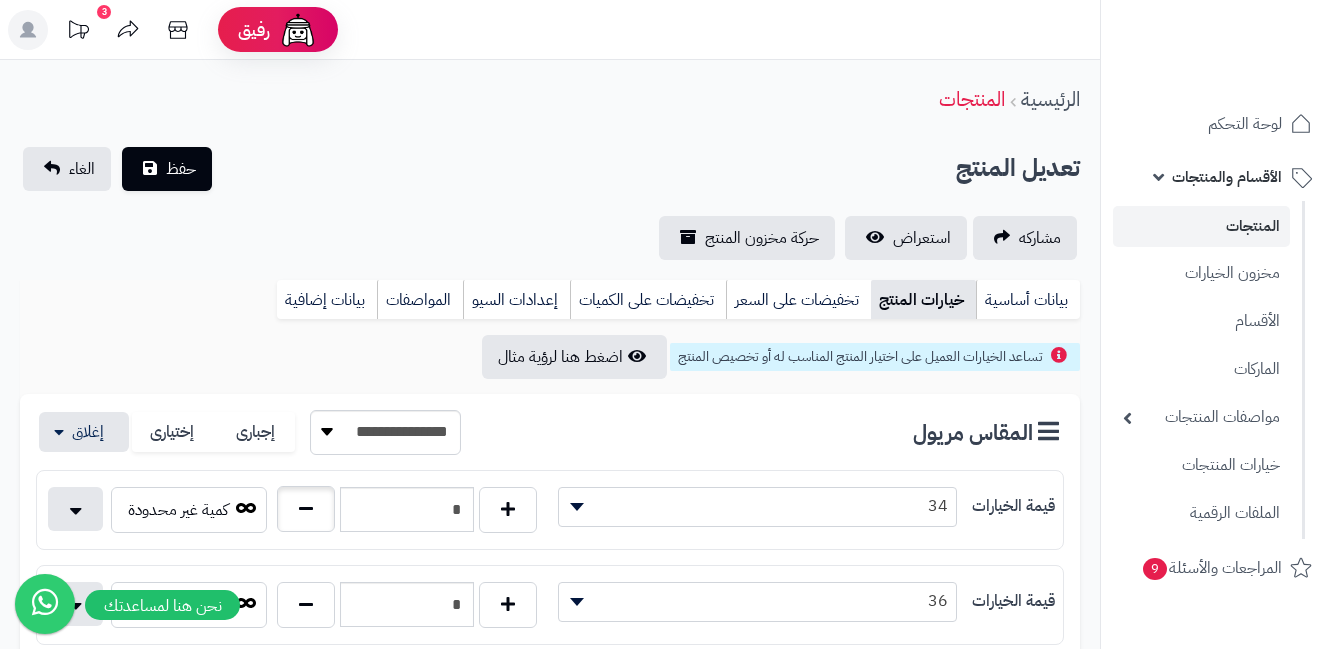 type on "*" 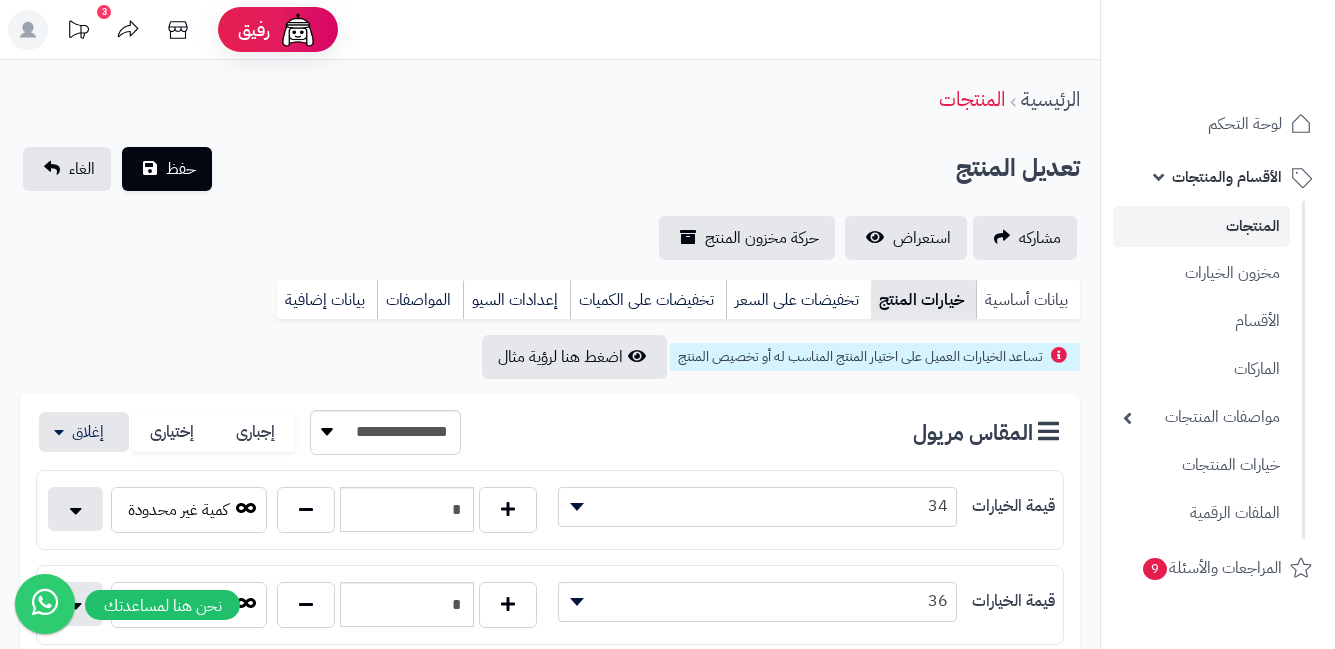 click on "بيانات أساسية" at bounding box center [1028, 300] 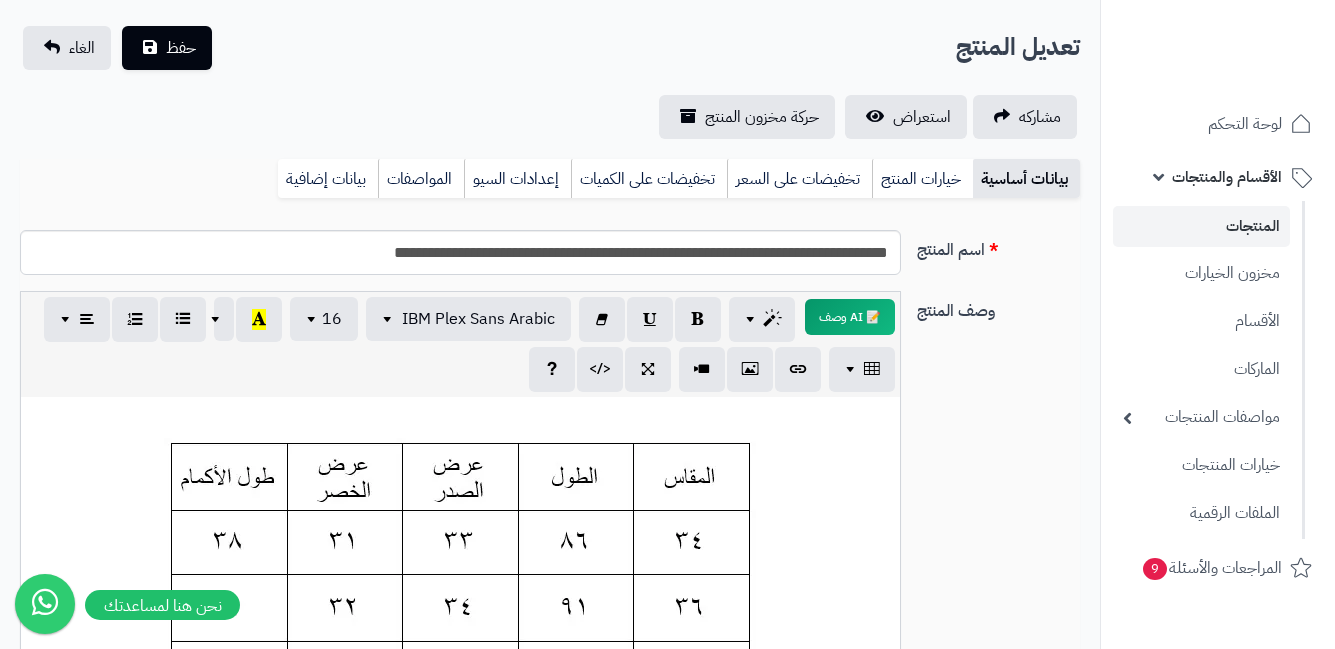 scroll, scrollTop: 500, scrollLeft: 0, axis: vertical 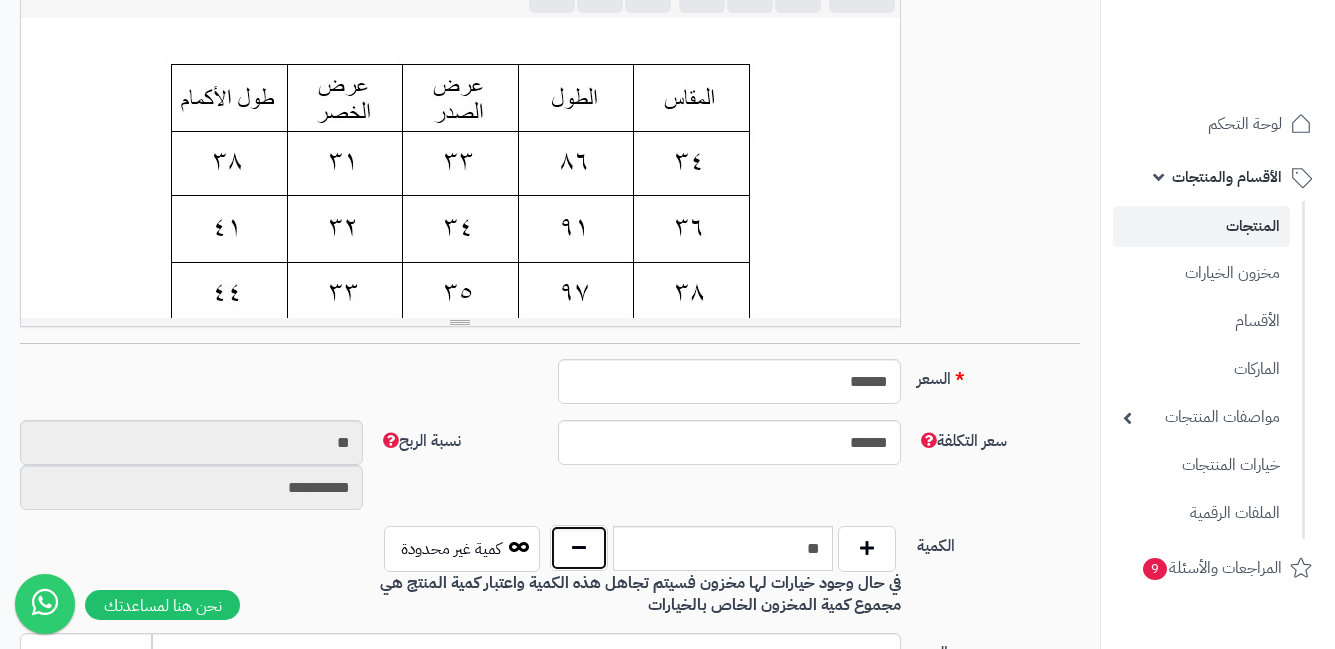 click at bounding box center [579, 548] 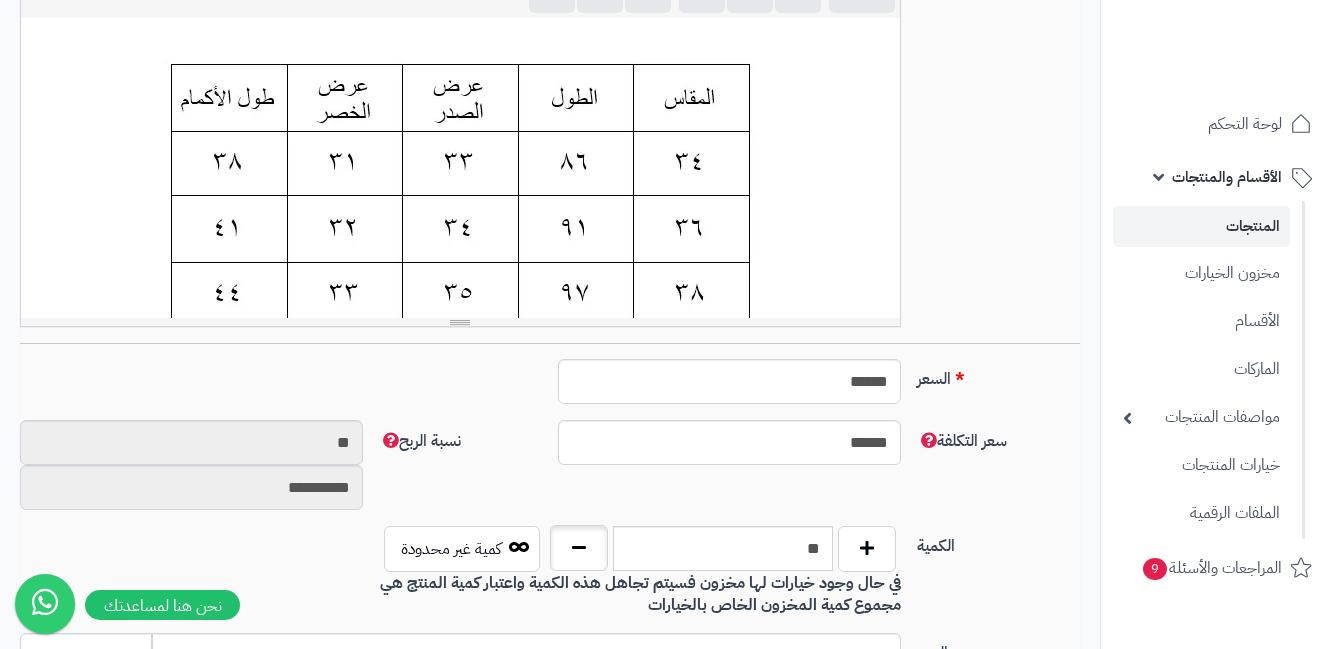 type on "**" 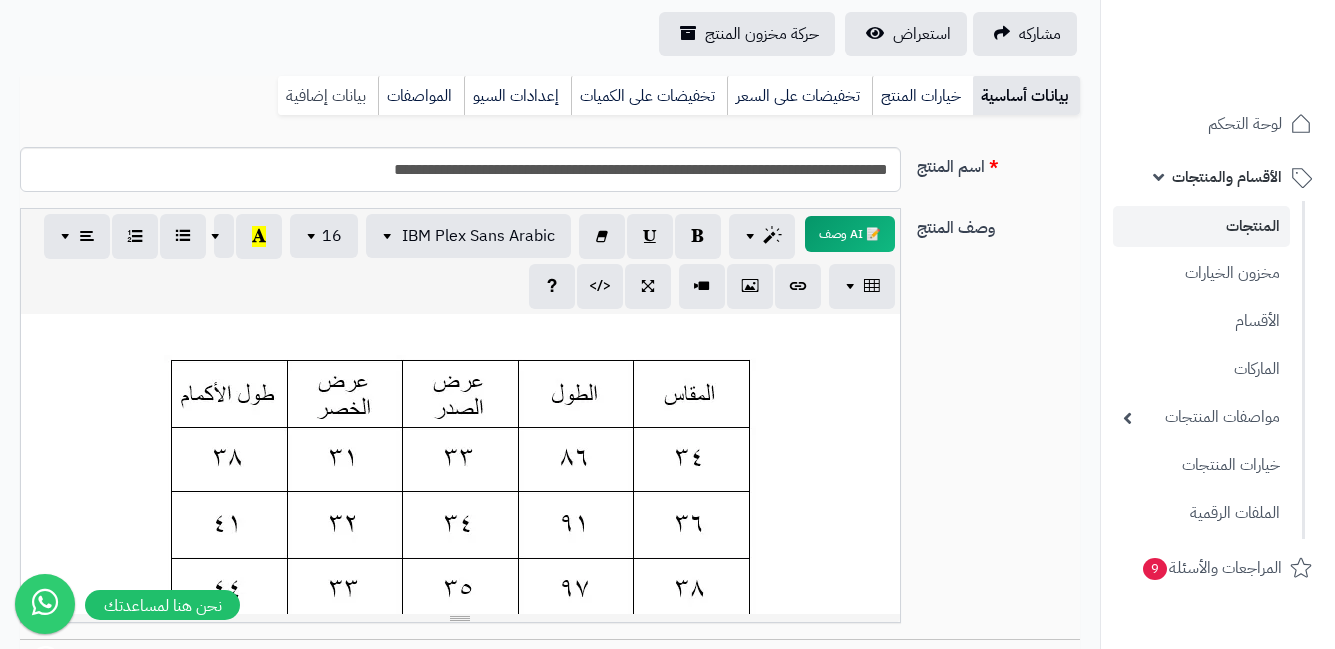 scroll, scrollTop: 0, scrollLeft: 0, axis: both 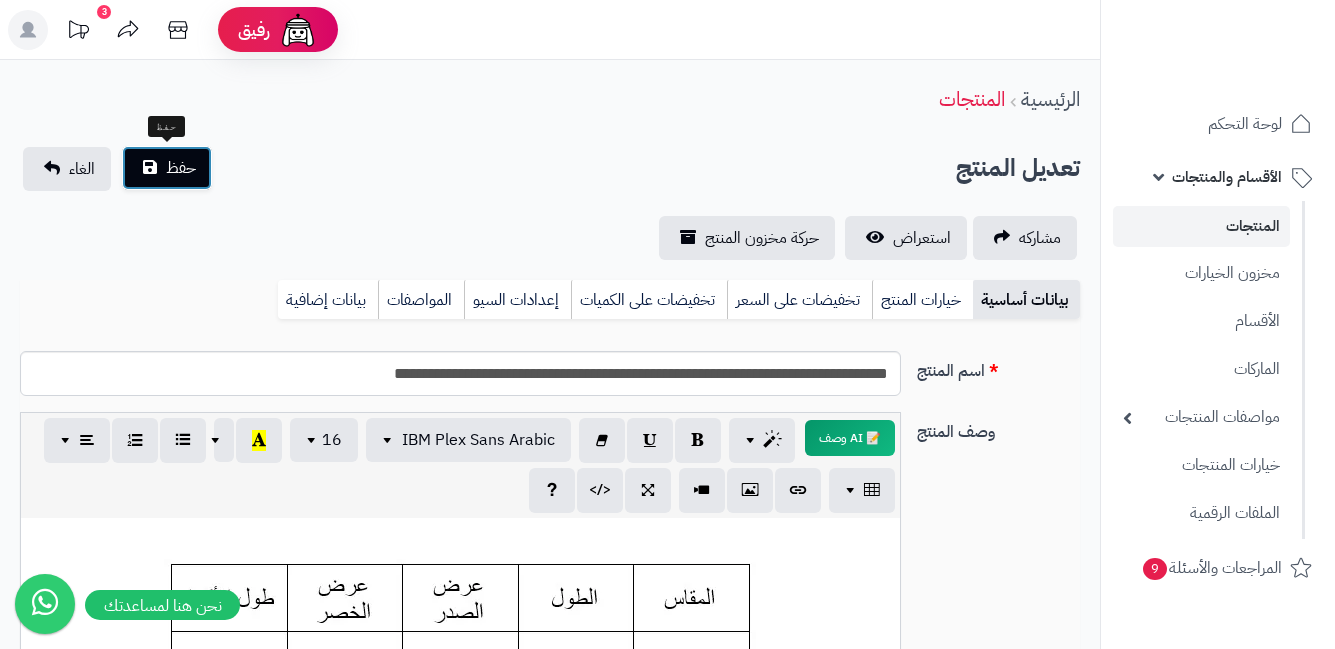 click on "حفظ" at bounding box center (167, 168) 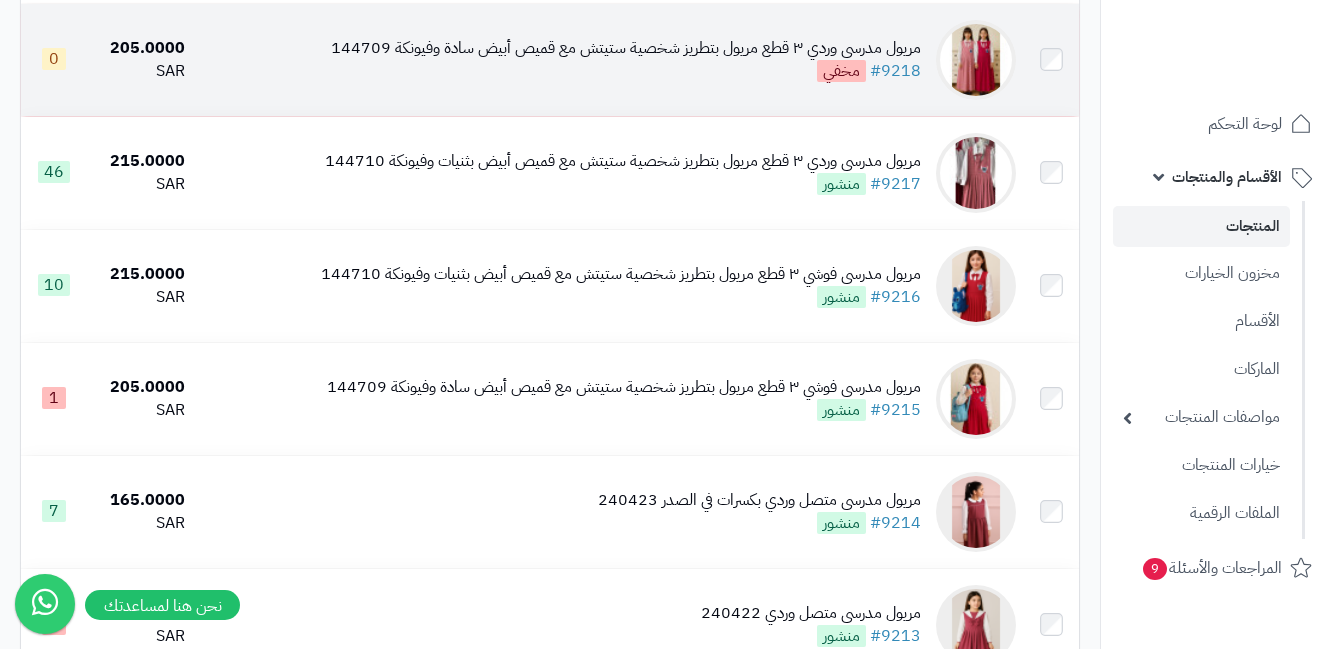scroll, scrollTop: 1600, scrollLeft: 0, axis: vertical 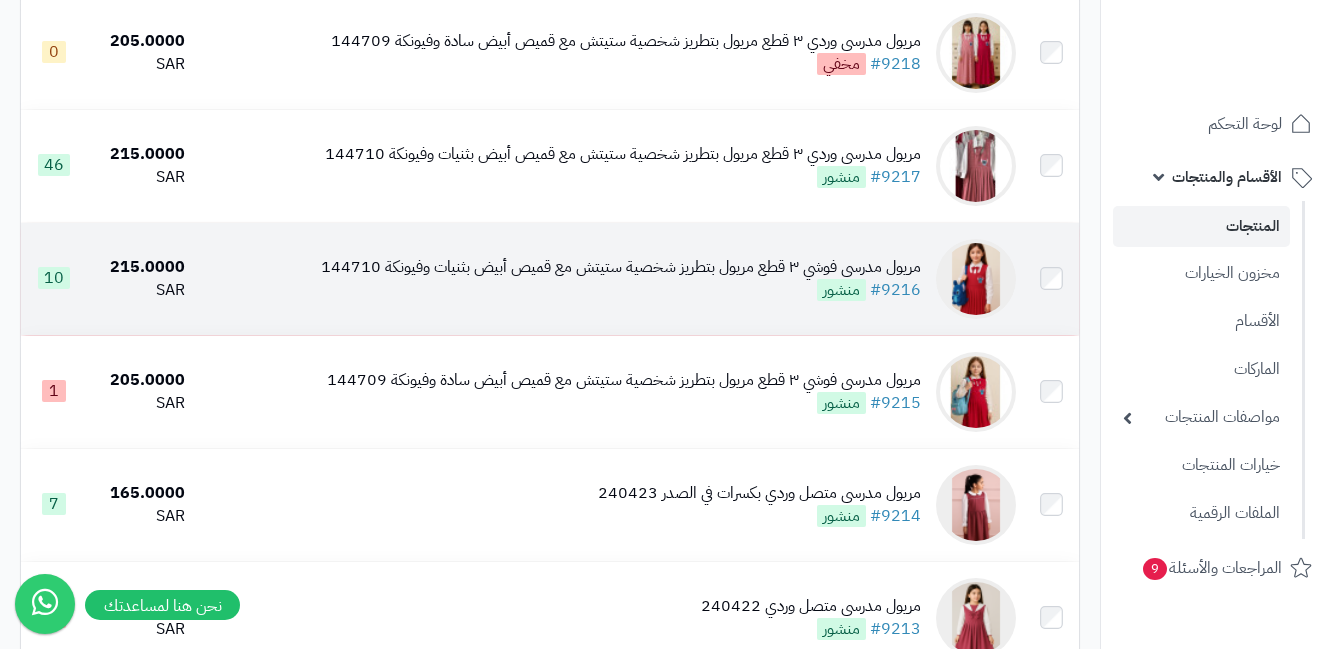 click at bounding box center [976, 279] 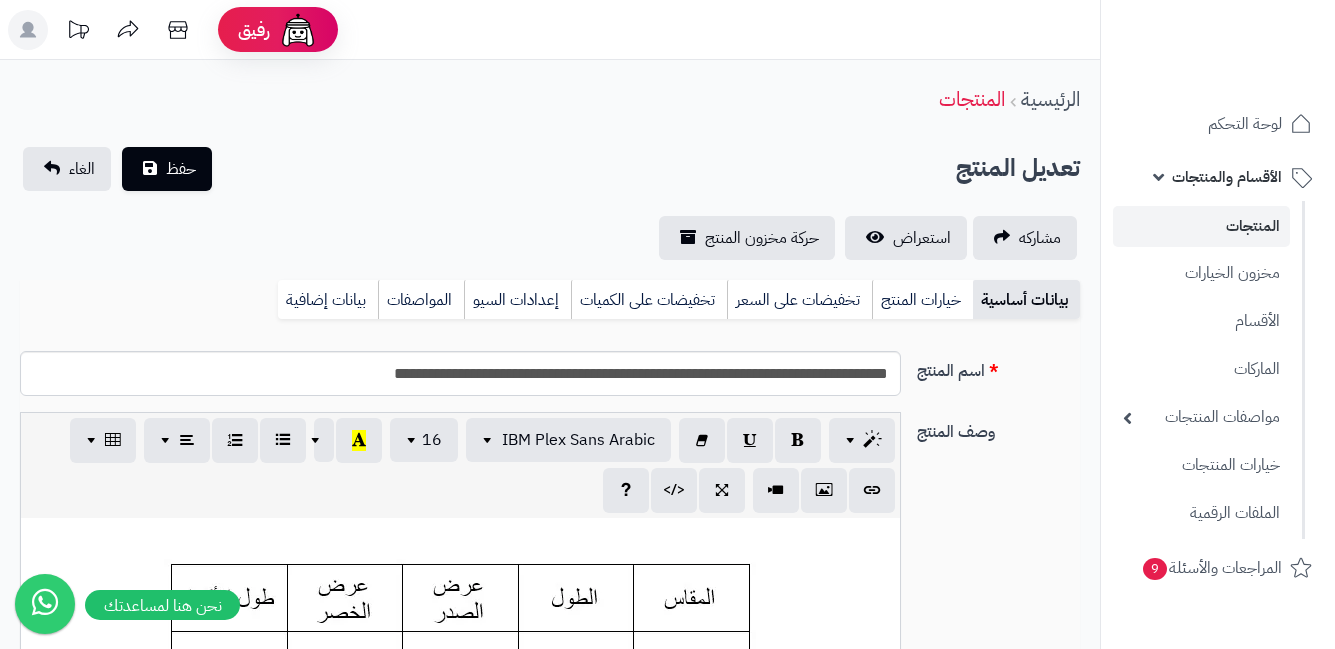 scroll, scrollTop: 0, scrollLeft: 0, axis: both 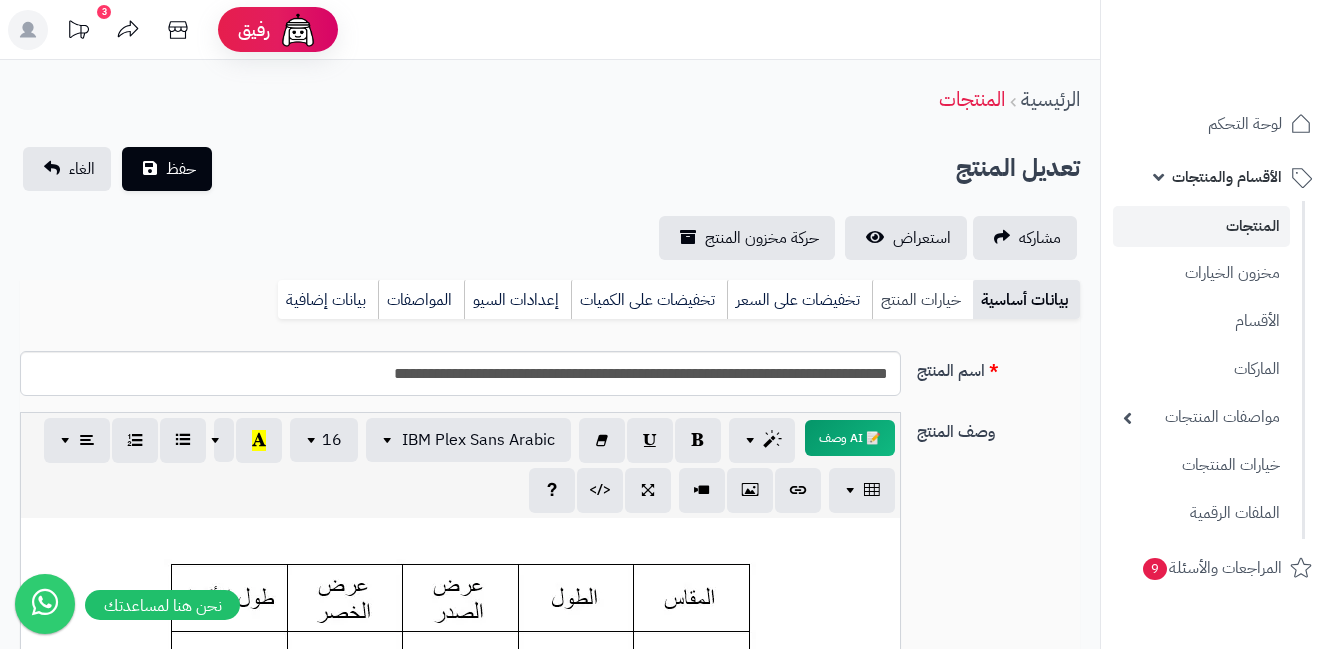 click on "خيارات المنتج" at bounding box center (922, 300) 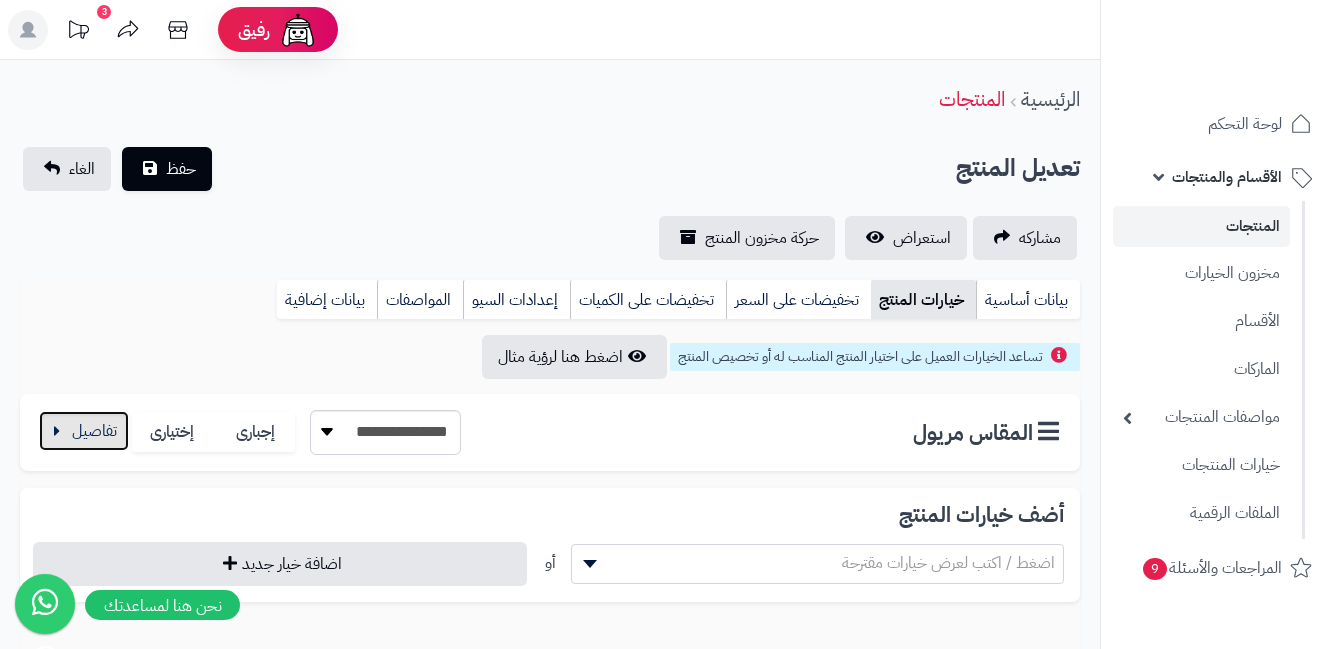 click at bounding box center [84, 431] 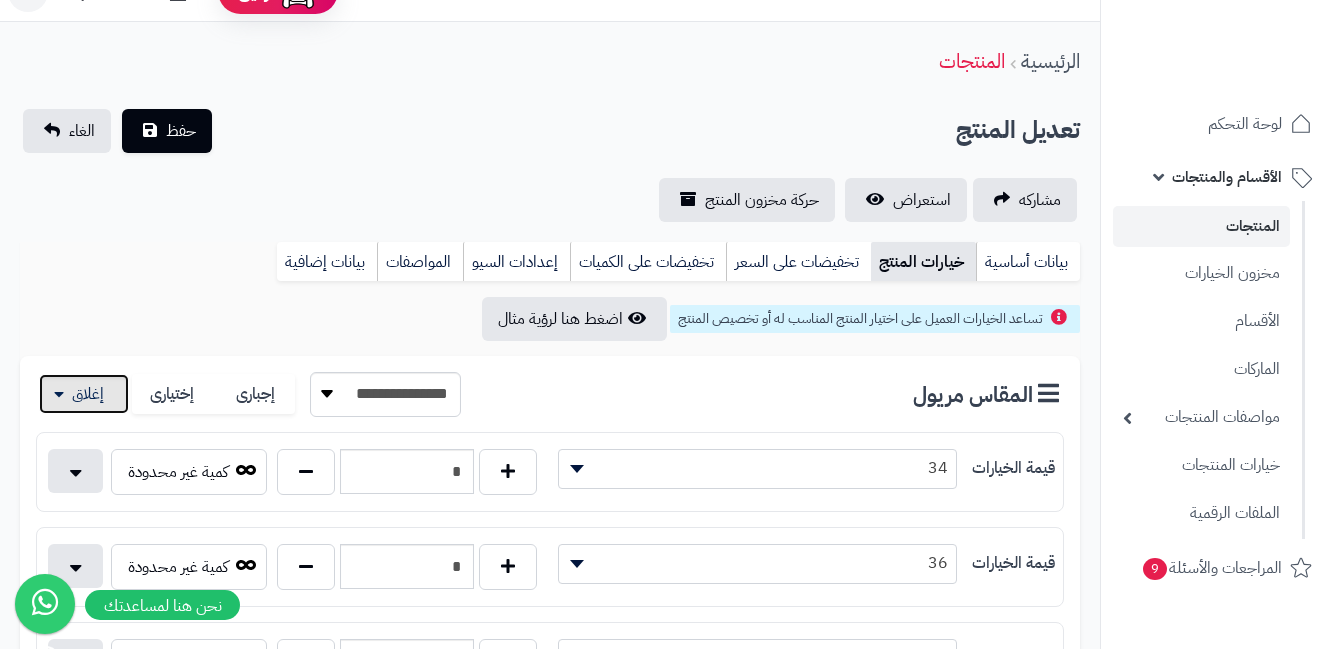 scroll, scrollTop: 0, scrollLeft: 0, axis: both 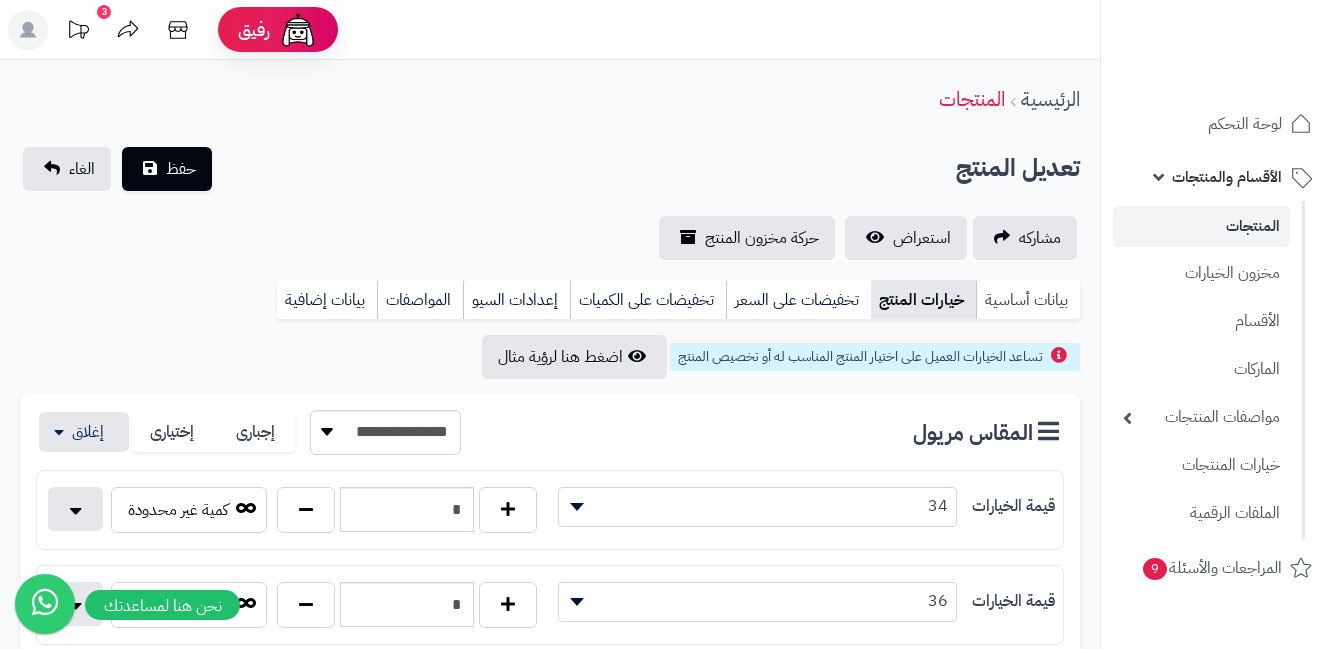 click on "بيانات أساسية" at bounding box center [1028, 300] 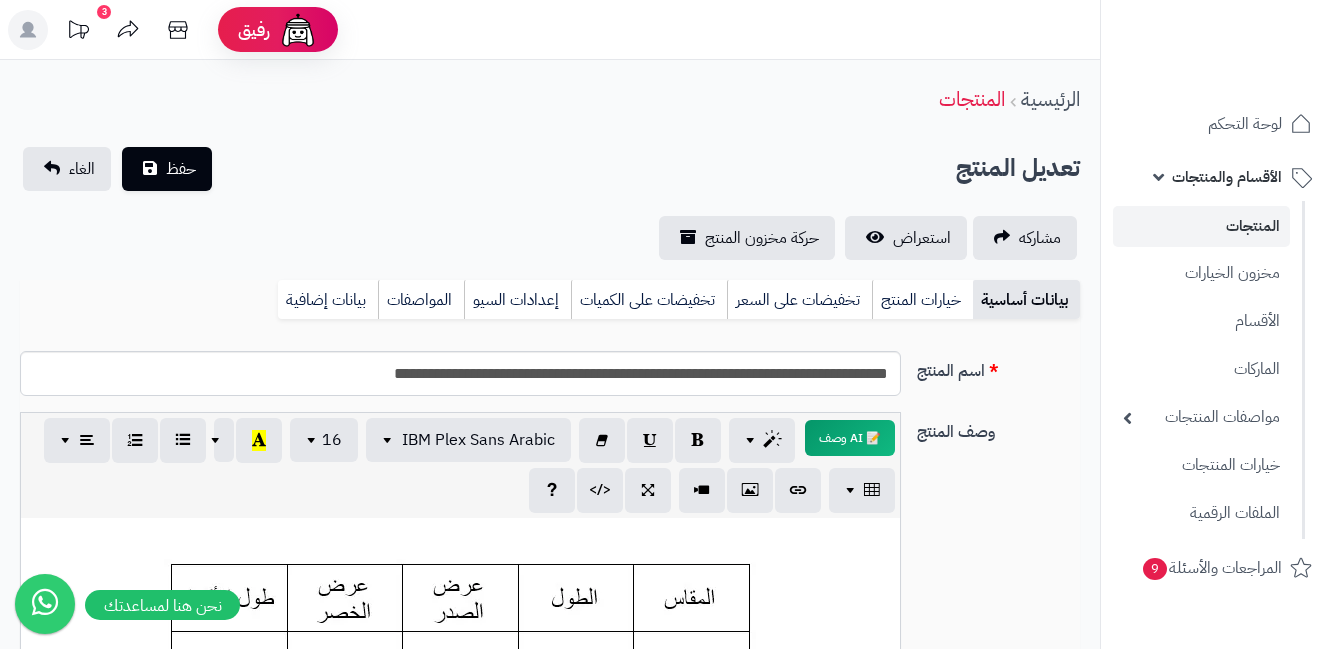 scroll, scrollTop: 0, scrollLeft: 0, axis: both 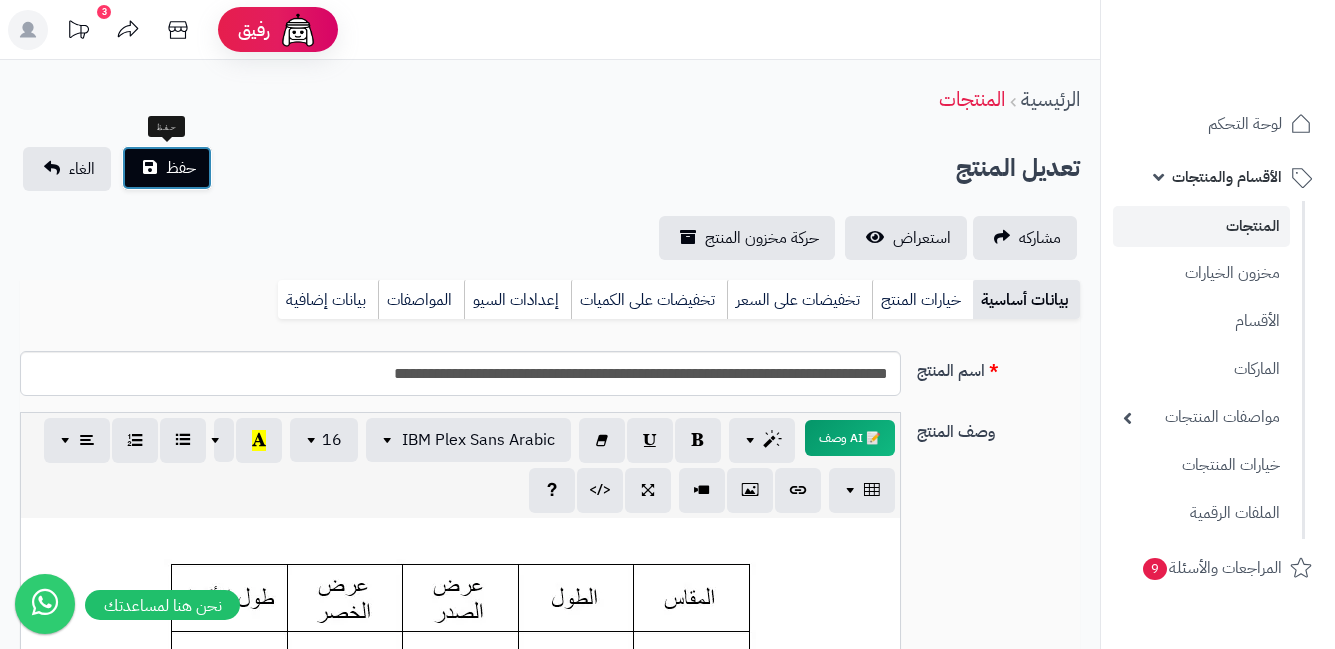 click on "حفظ" at bounding box center [181, 168] 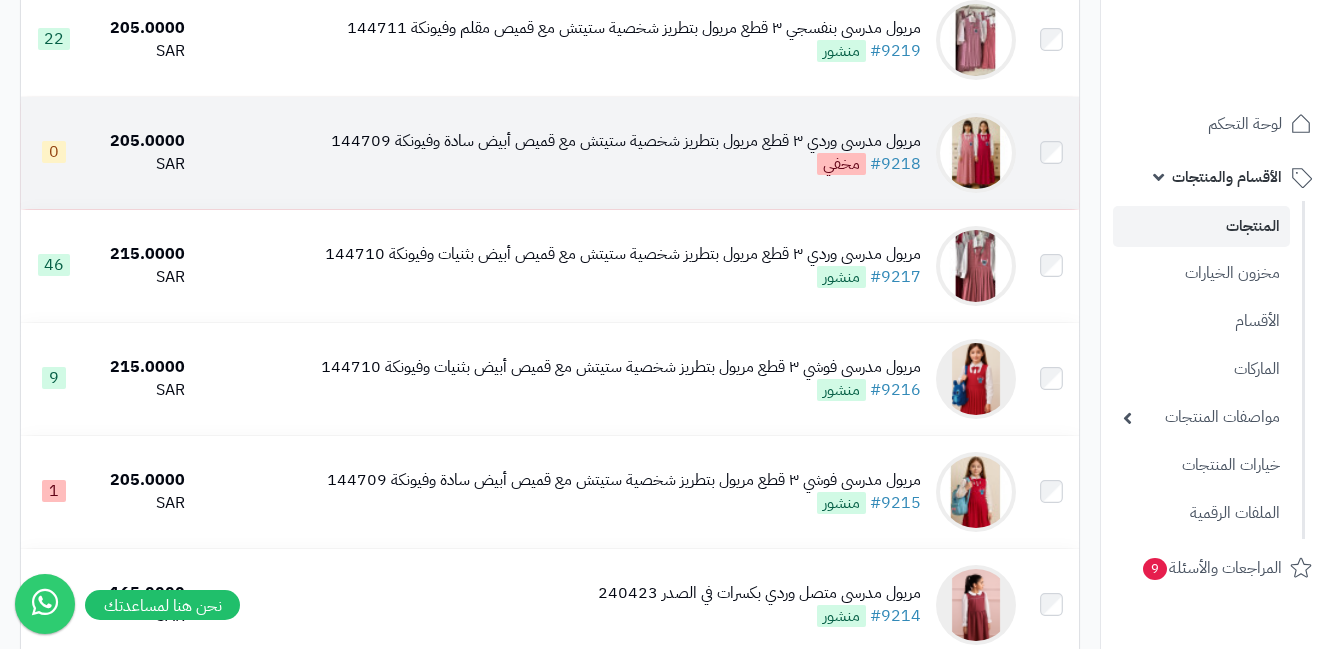 scroll, scrollTop: 1600, scrollLeft: 0, axis: vertical 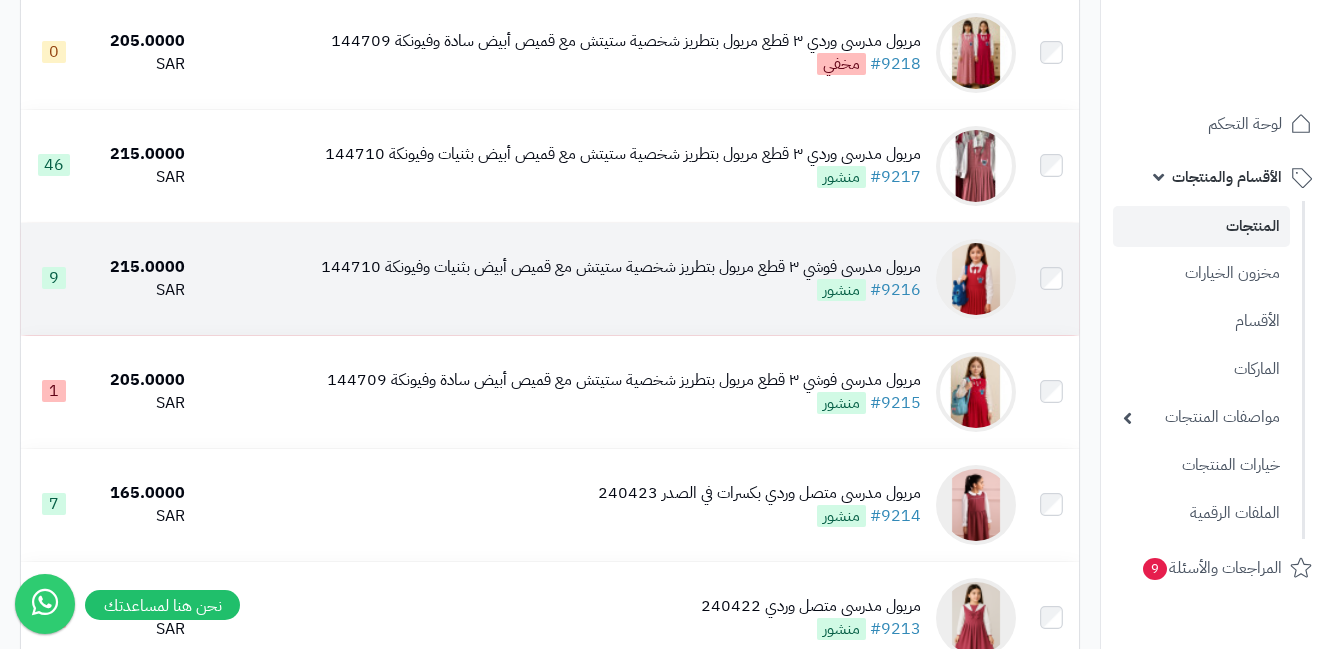 click at bounding box center [976, 279] 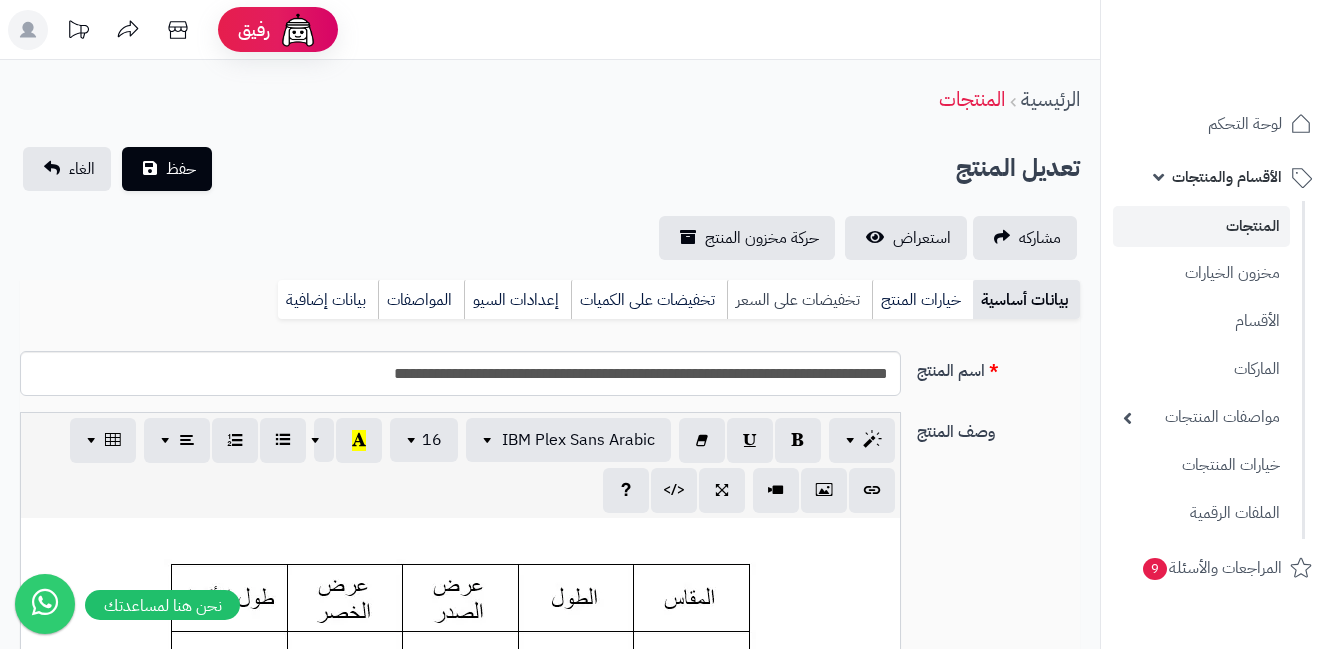 scroll, scrollTop: 0, scrollLeft: 0, axis: both 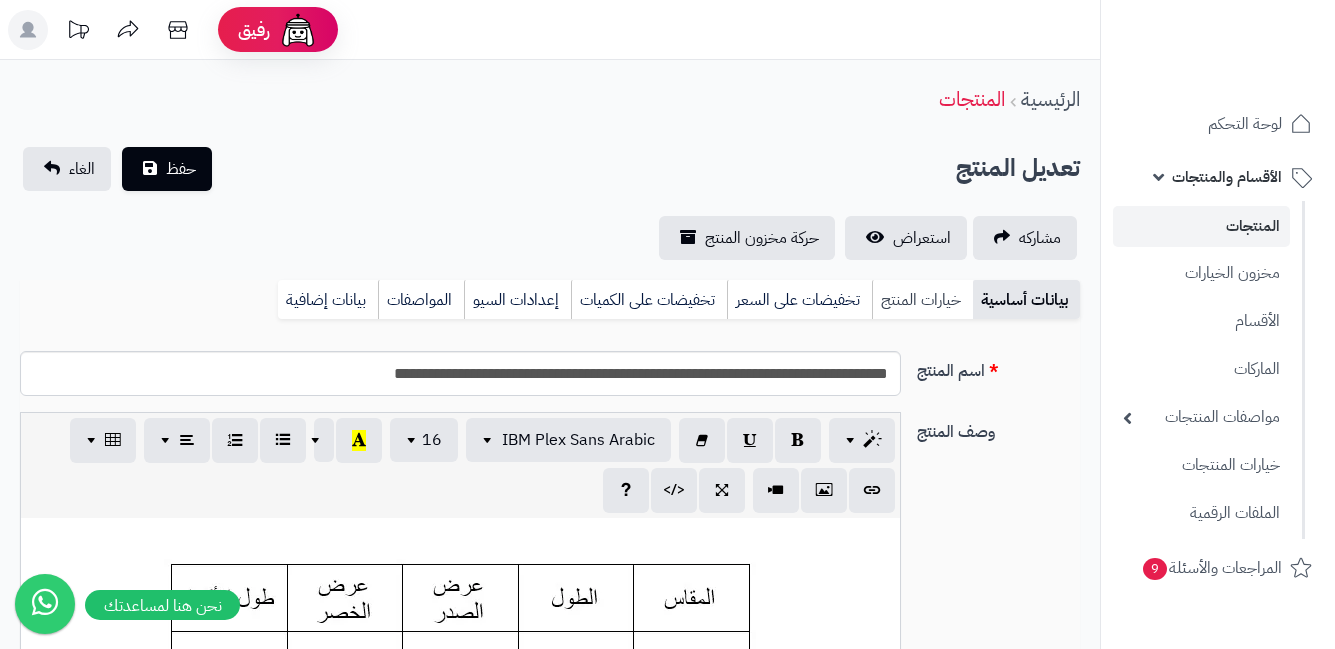 click on "خيارات المنتج" at bounding box center [922, 300] 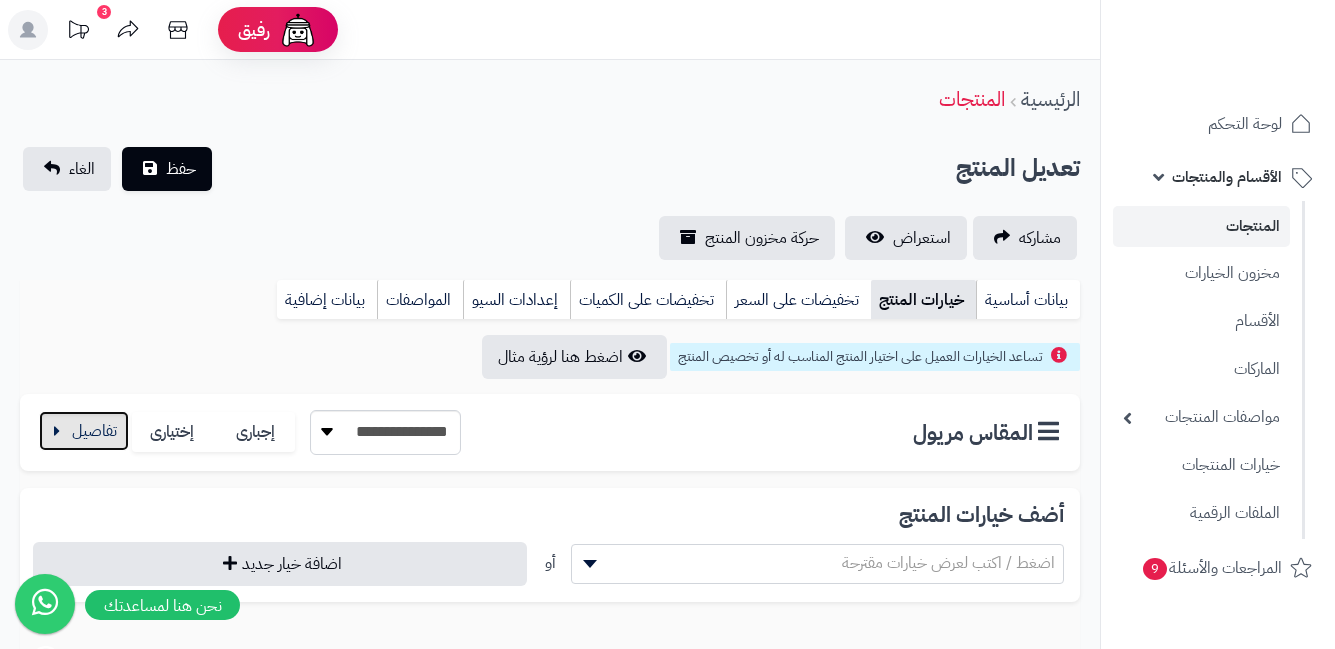 click at bounding box center (84, 431) 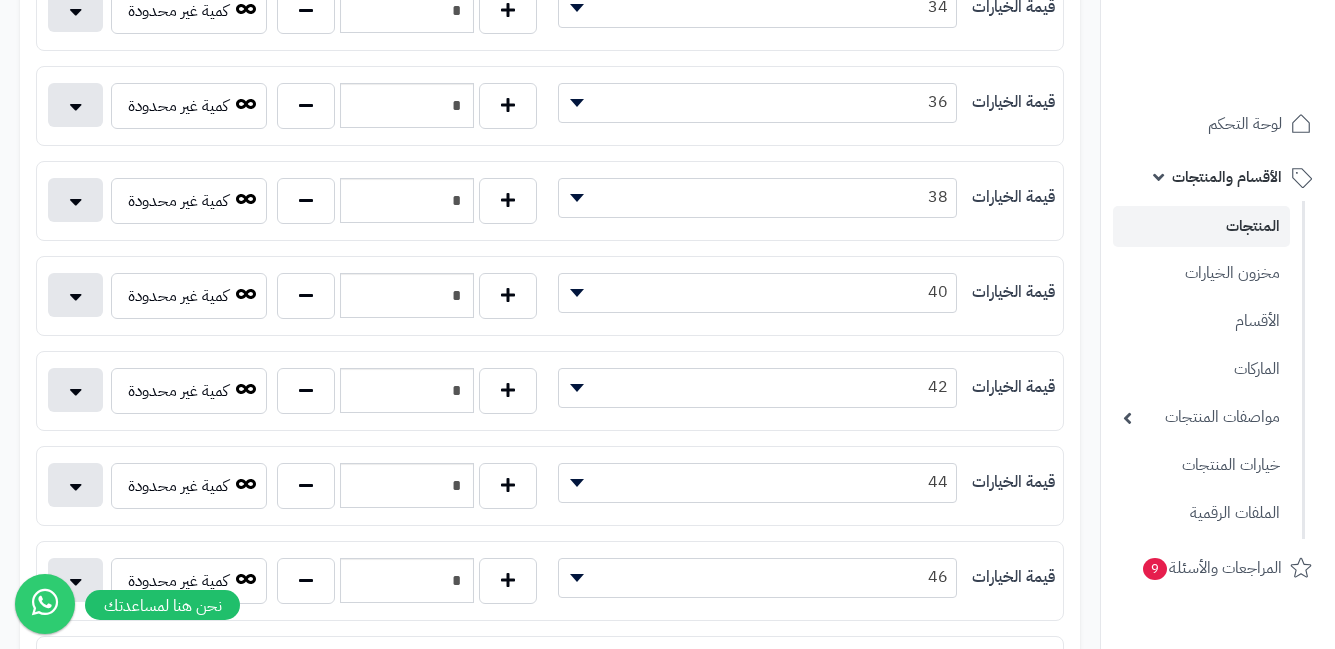 scroll, scrollTop: 500, scrollLeft: 0, axis: vertical 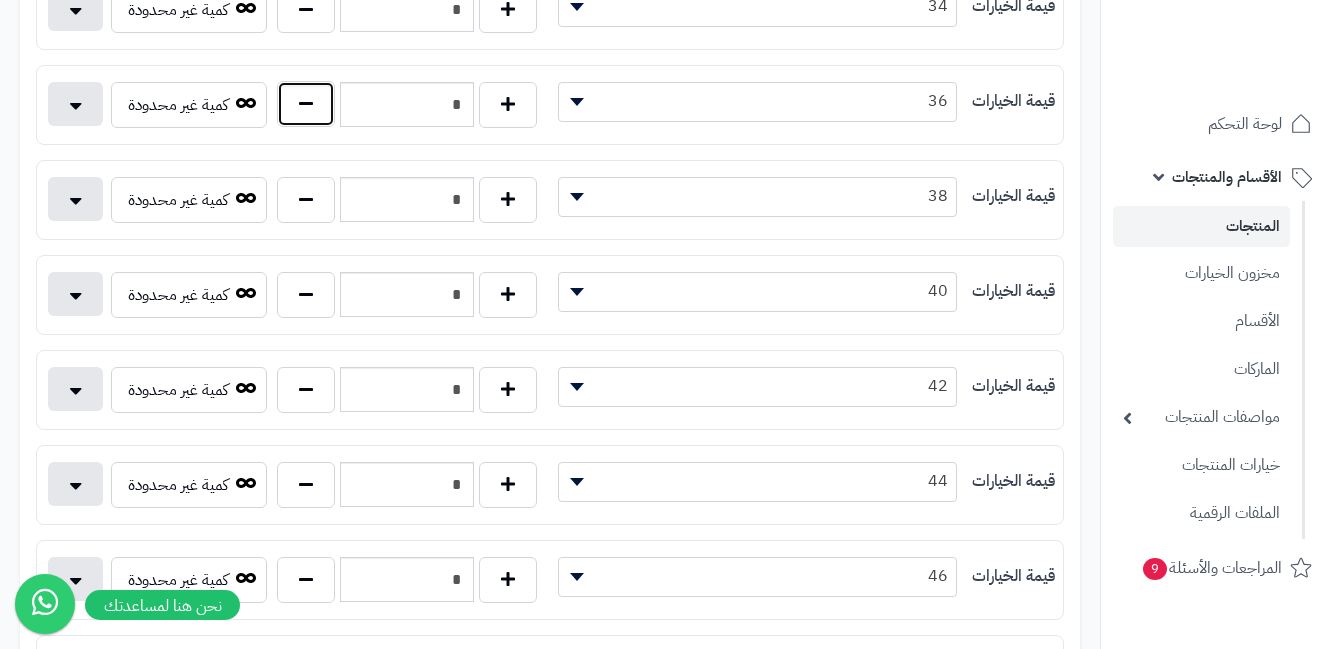 click at bounding box center (306, 104) 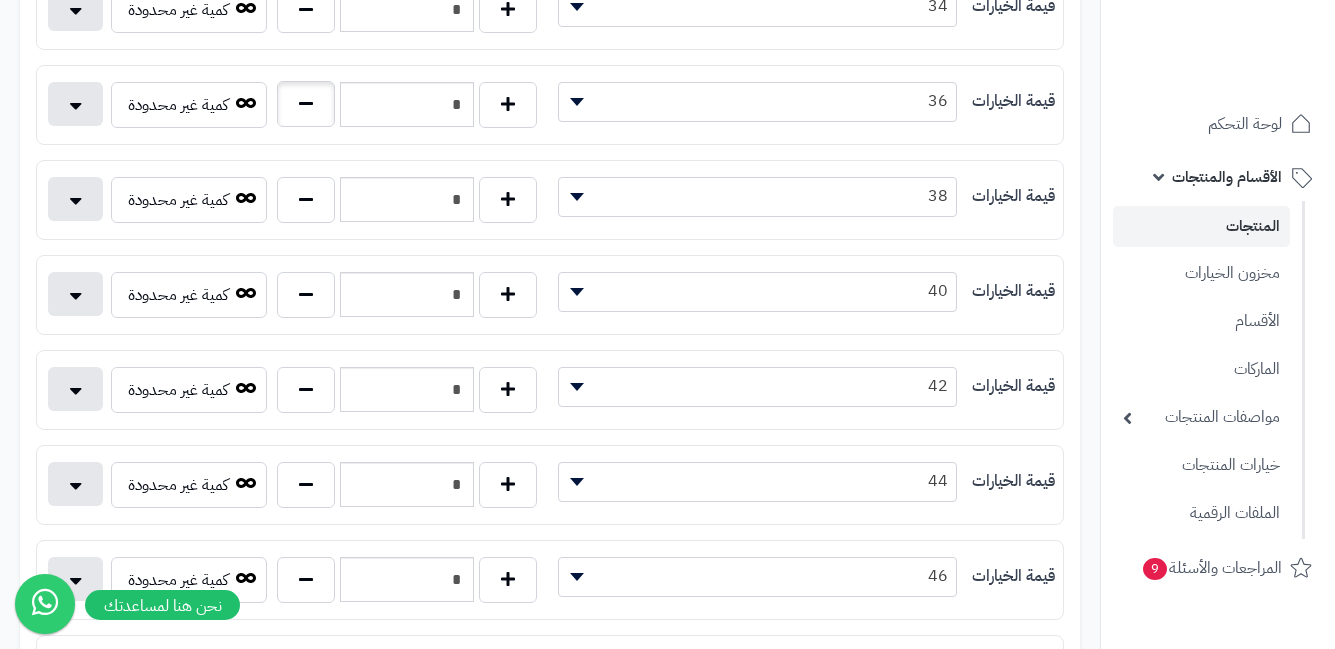 type on "*" 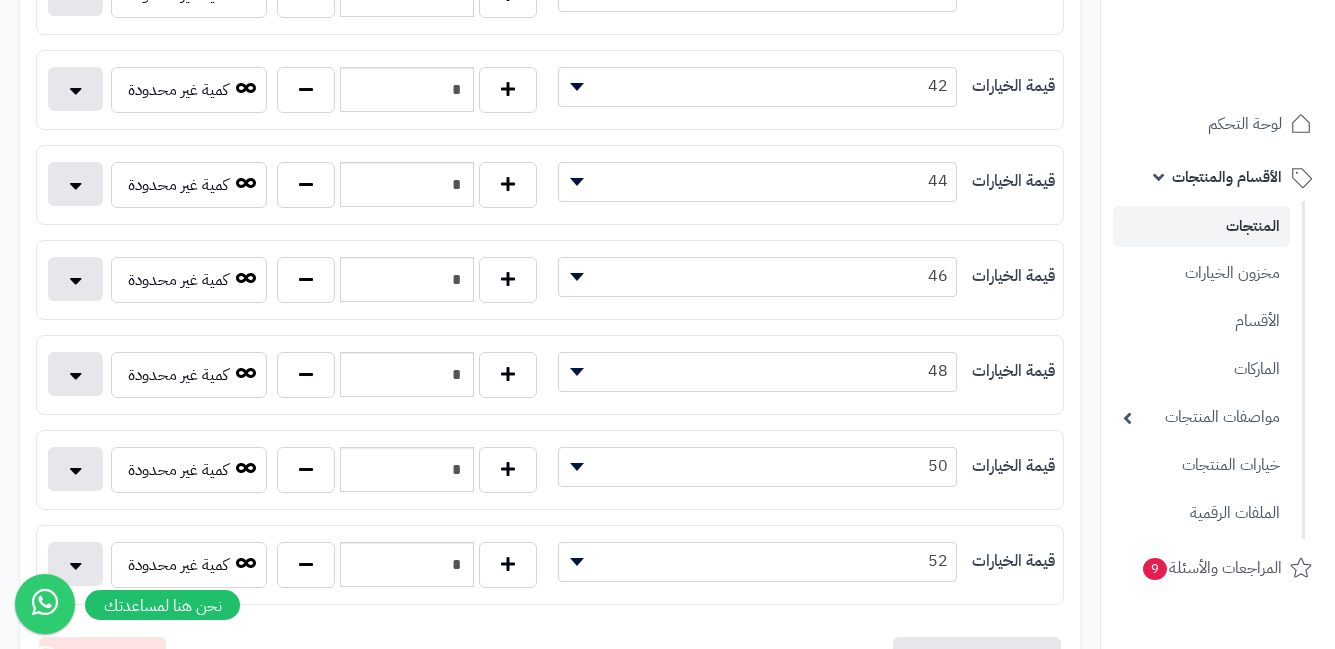 scroll, scrollTop: 700, scrollLeft: 0, axis: vertical 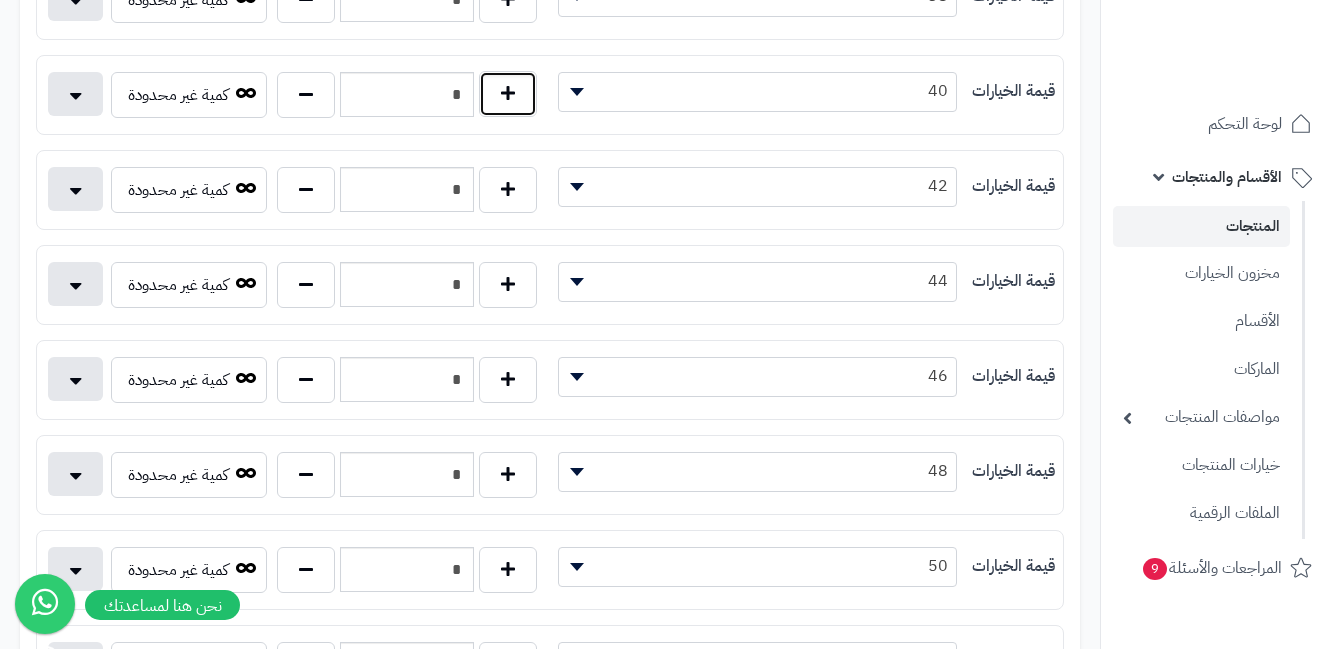 click at bounding box center (508, 94) 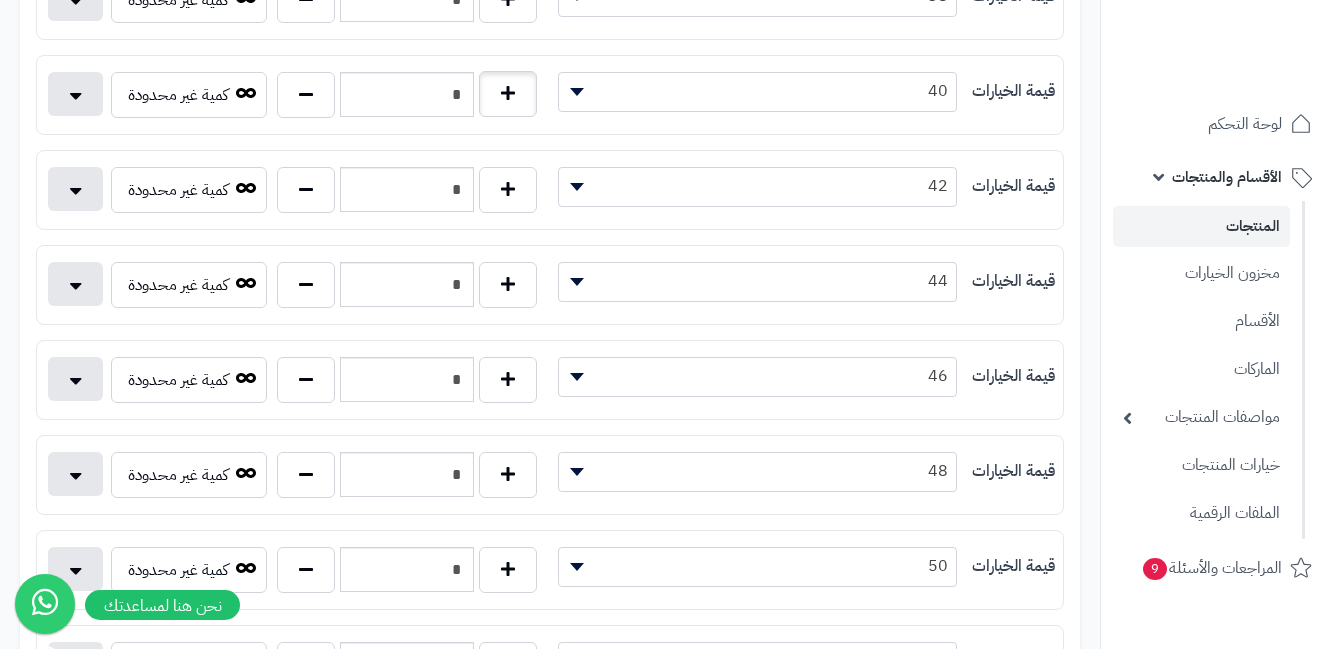 type on "*" 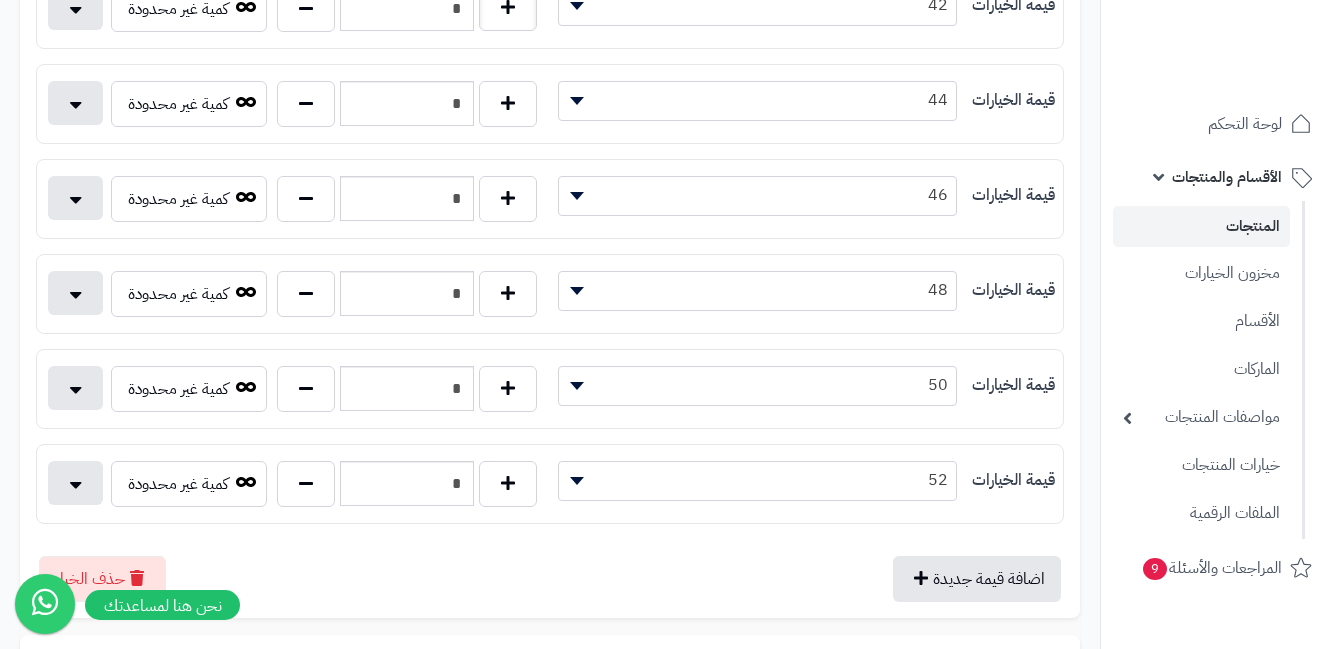 scroll, scrollTop: 900, scrollLeft: 0, axis: vertical 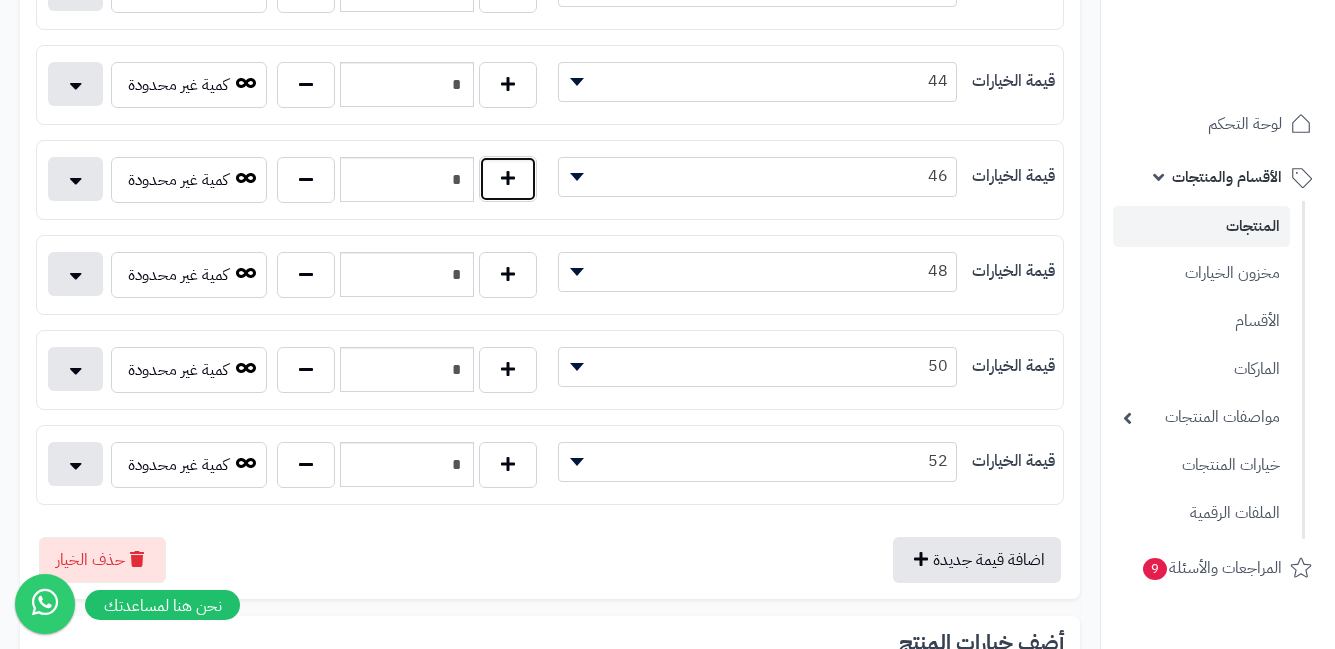 click at bounding box center [508, 179] 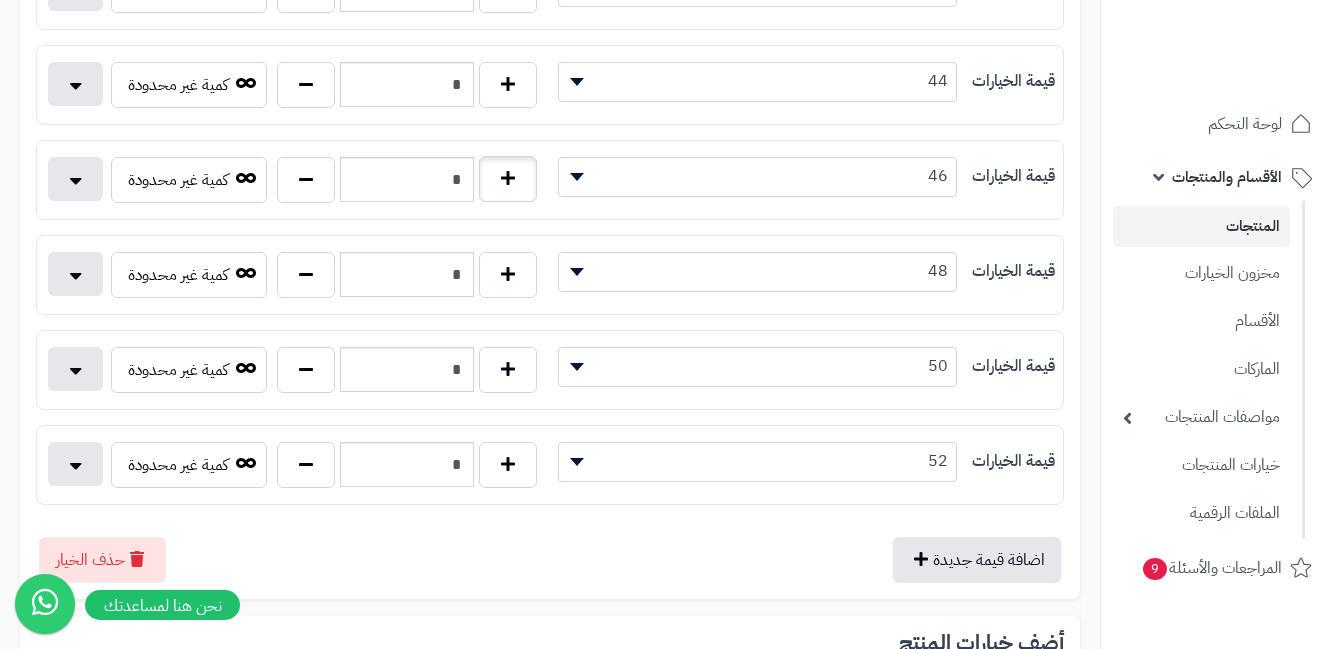 type on "*" 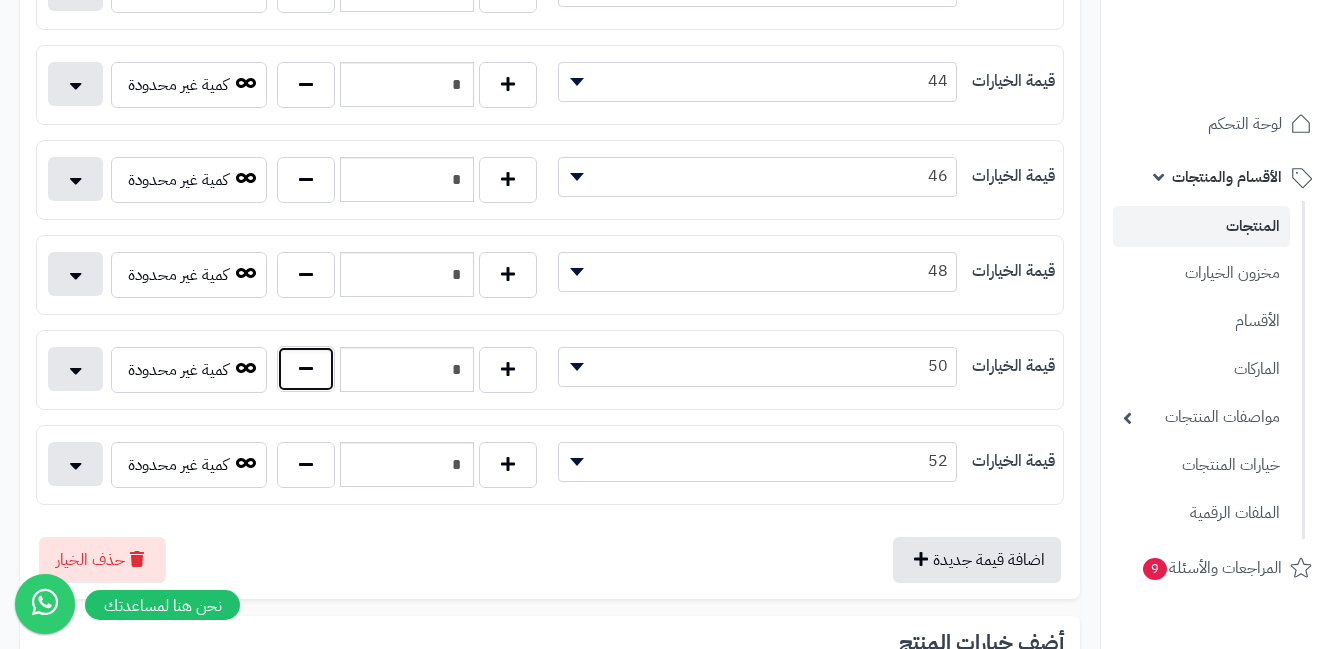click at bounding box center (306, 369) 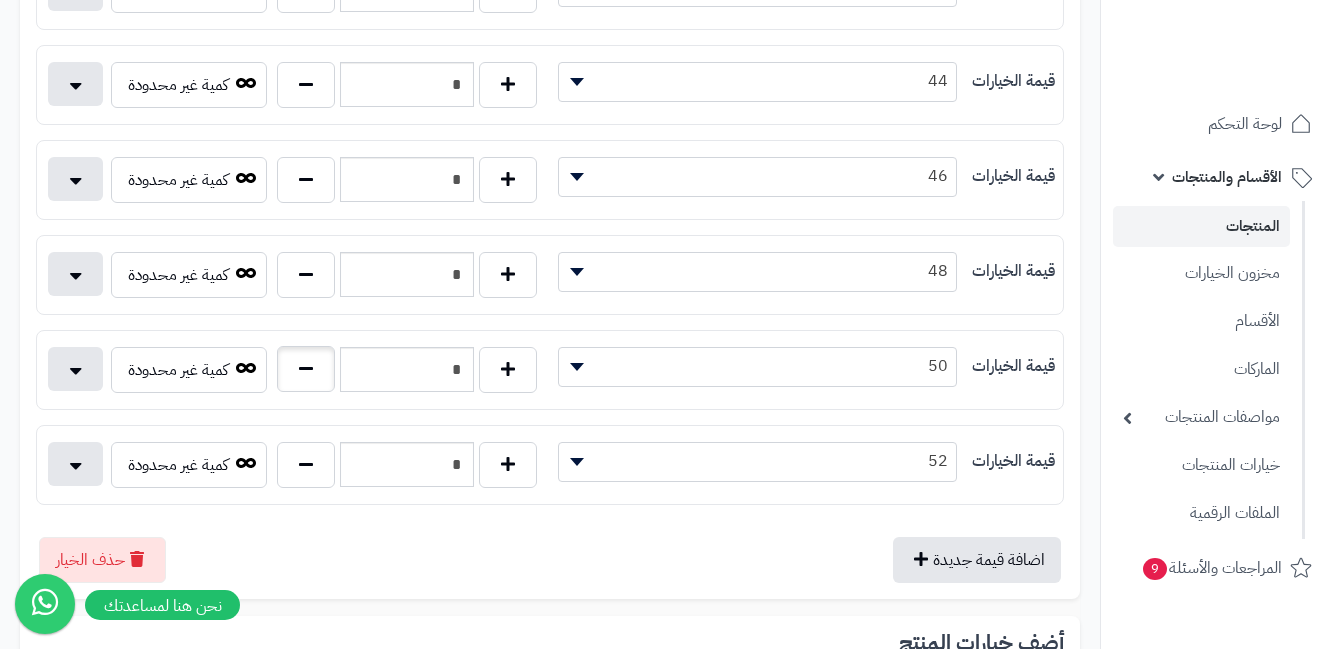 type on "*" 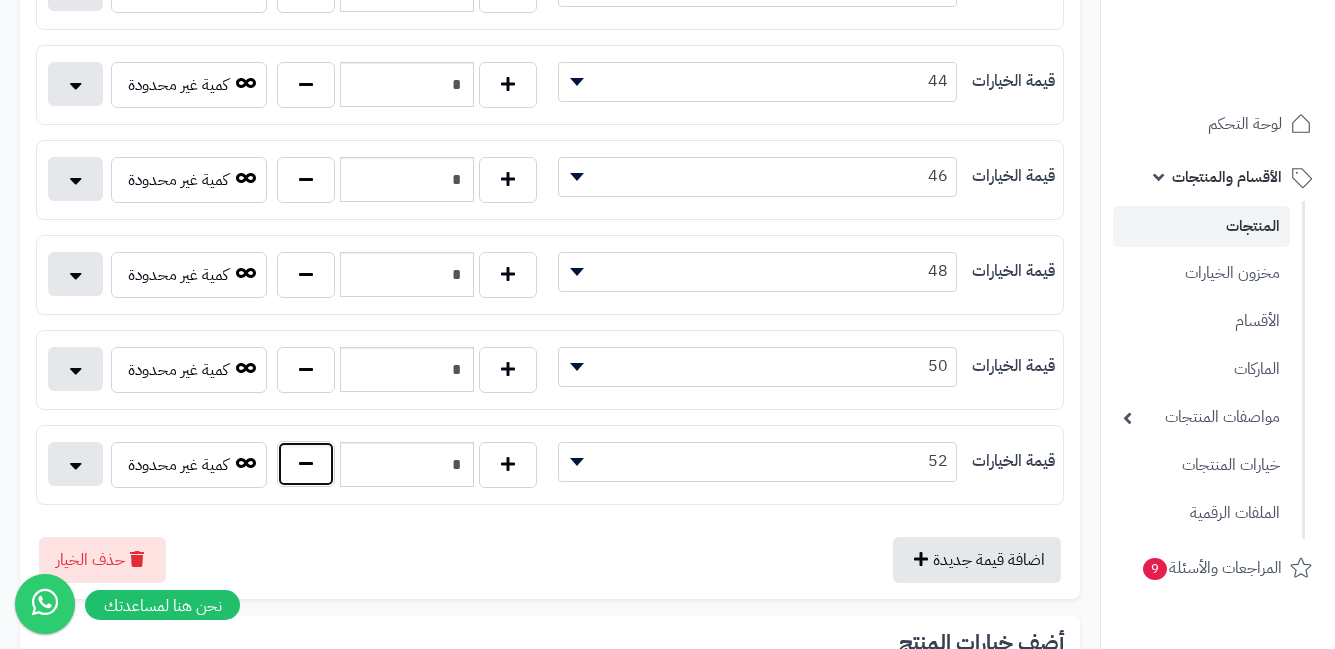 click at bounding box center [306, 464] 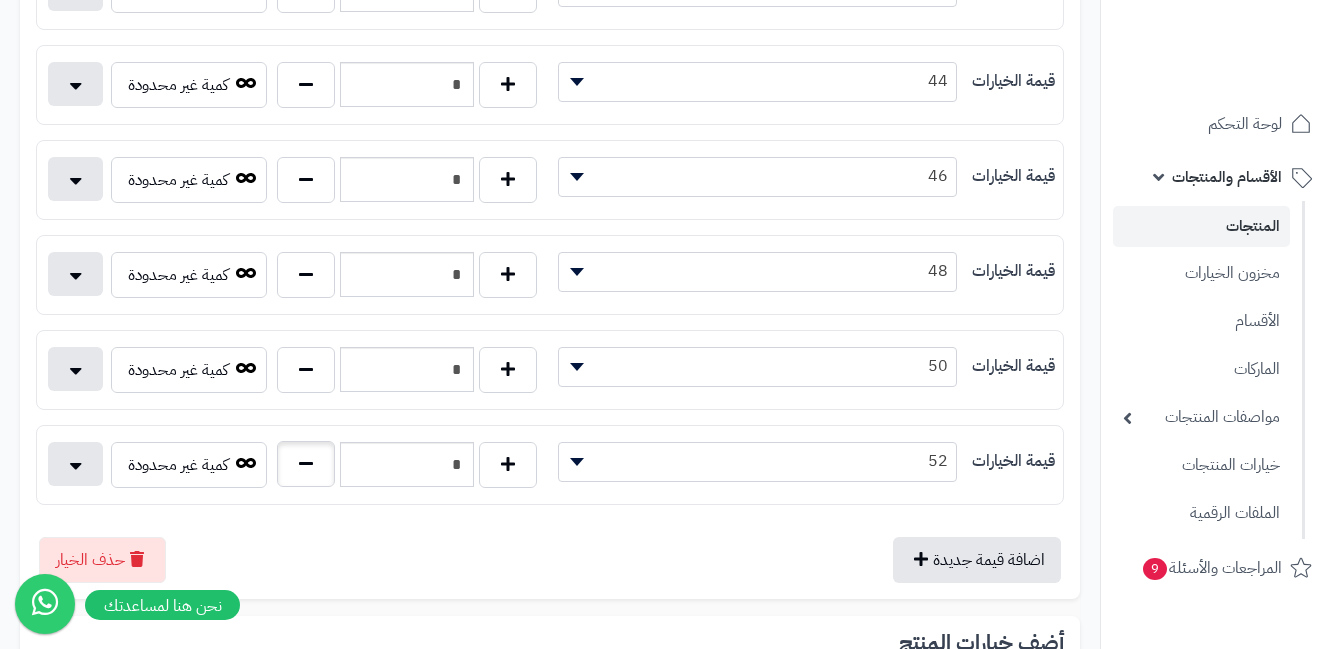 type on "*" 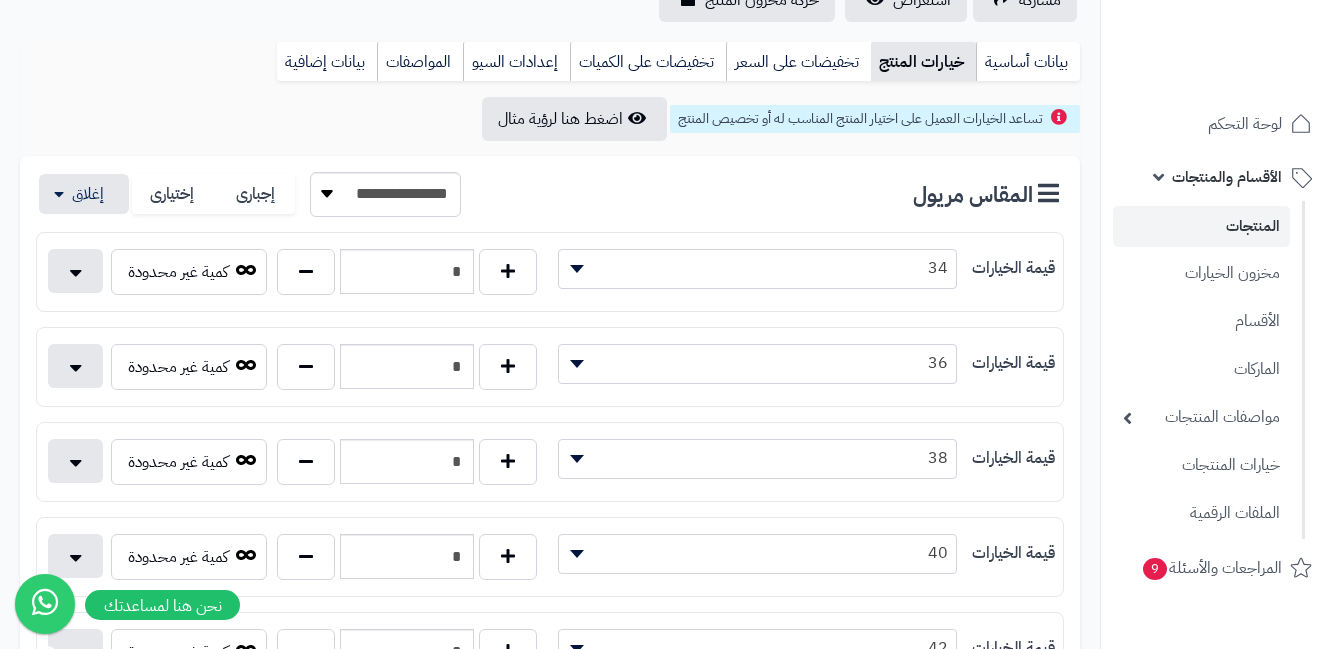 scroll, scrollTop: 0, scrollLeft: 0, axis: both 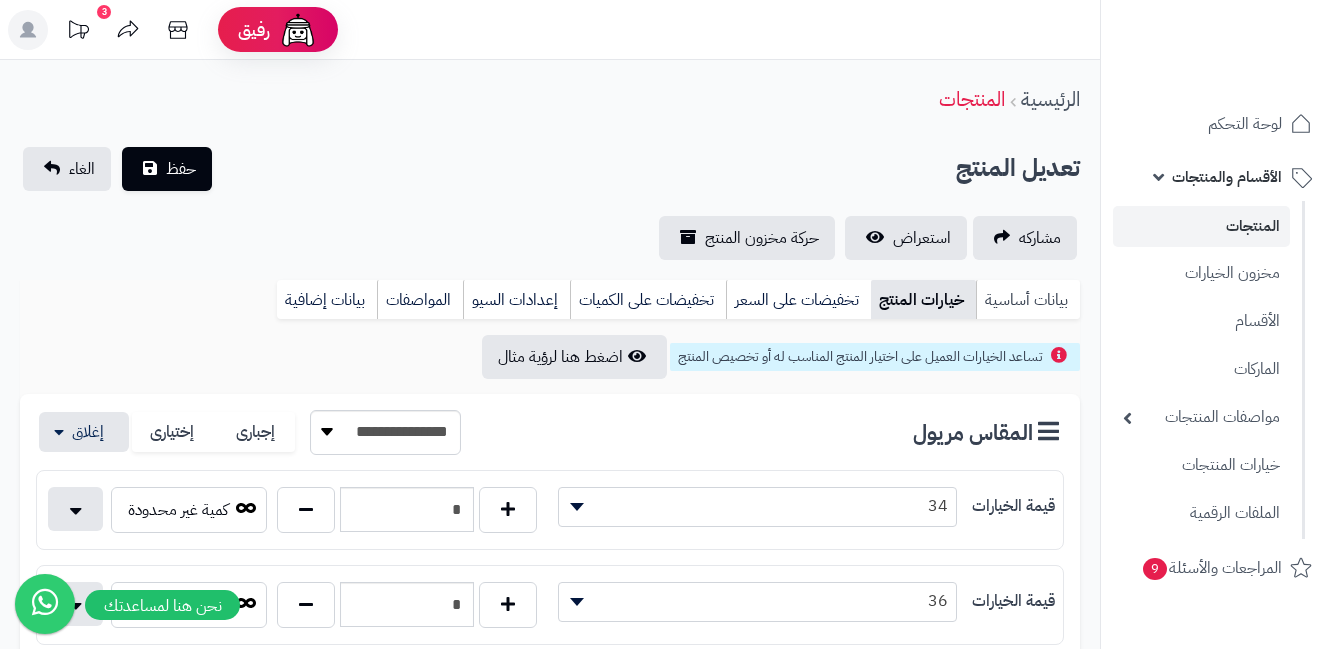 click on "بيانات أساسية" at bounding box center [1028, 300] 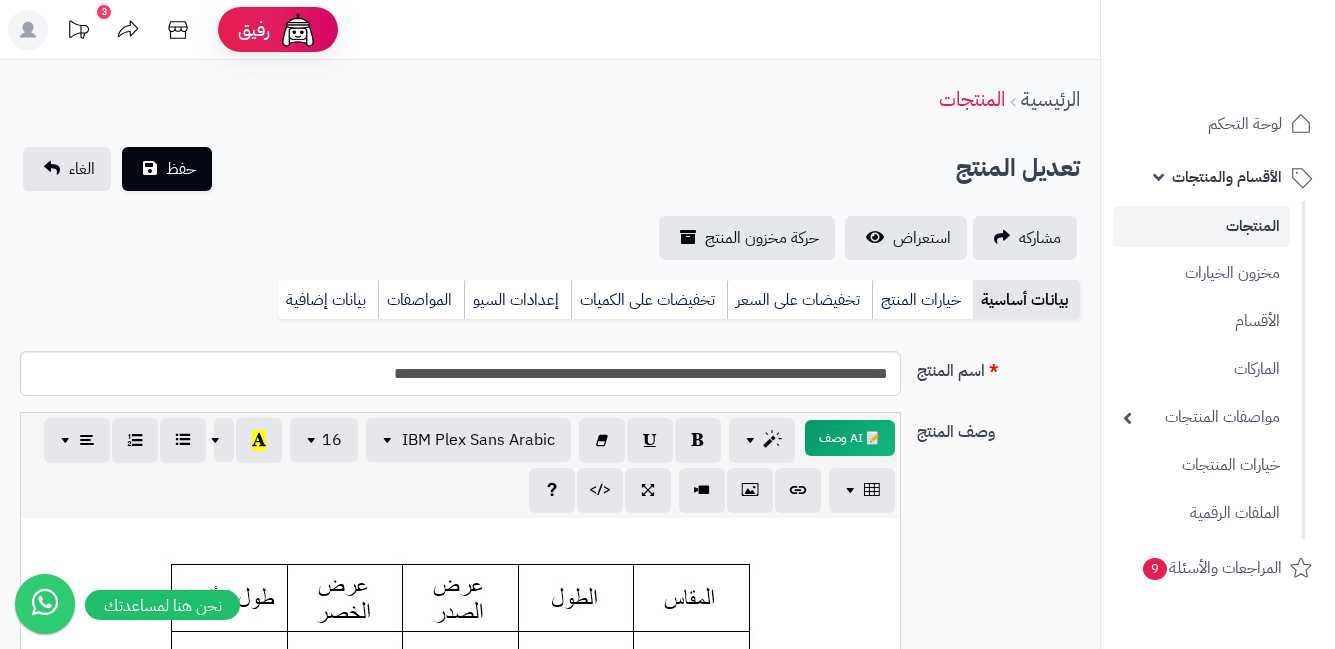 scroll, scrollTop: 0, scrollLeft: 0, axis: both 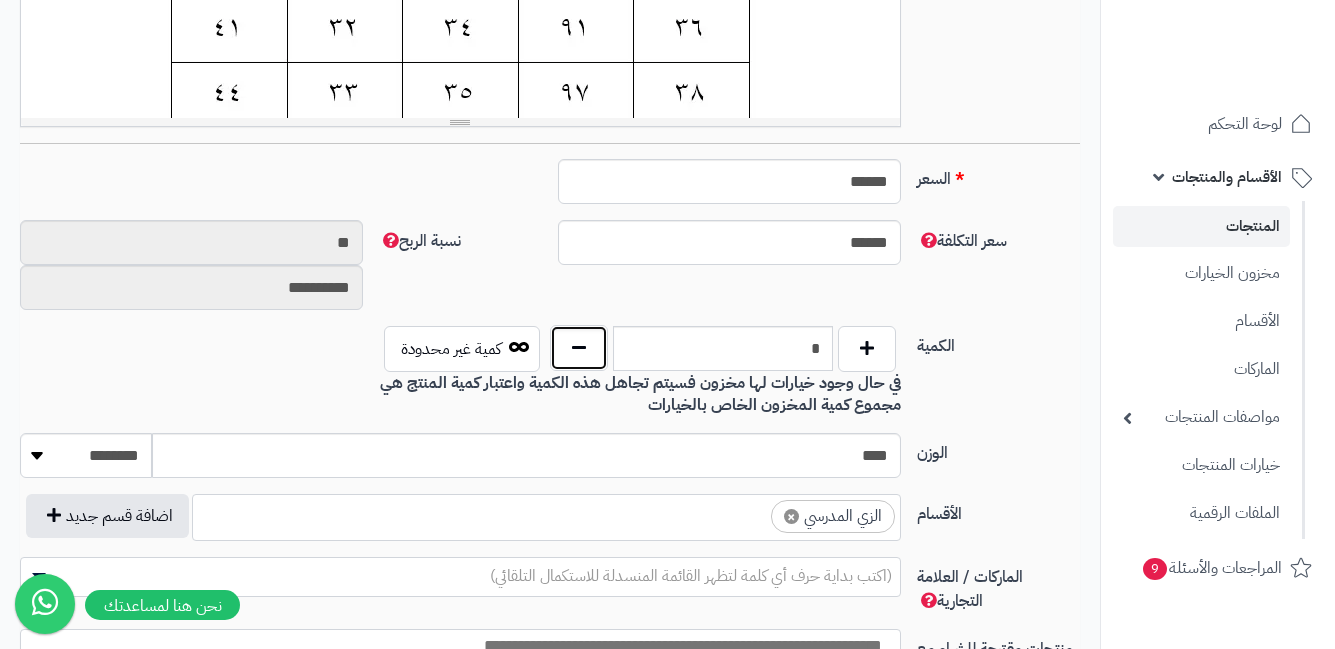 click at bounding box center [579, 348] 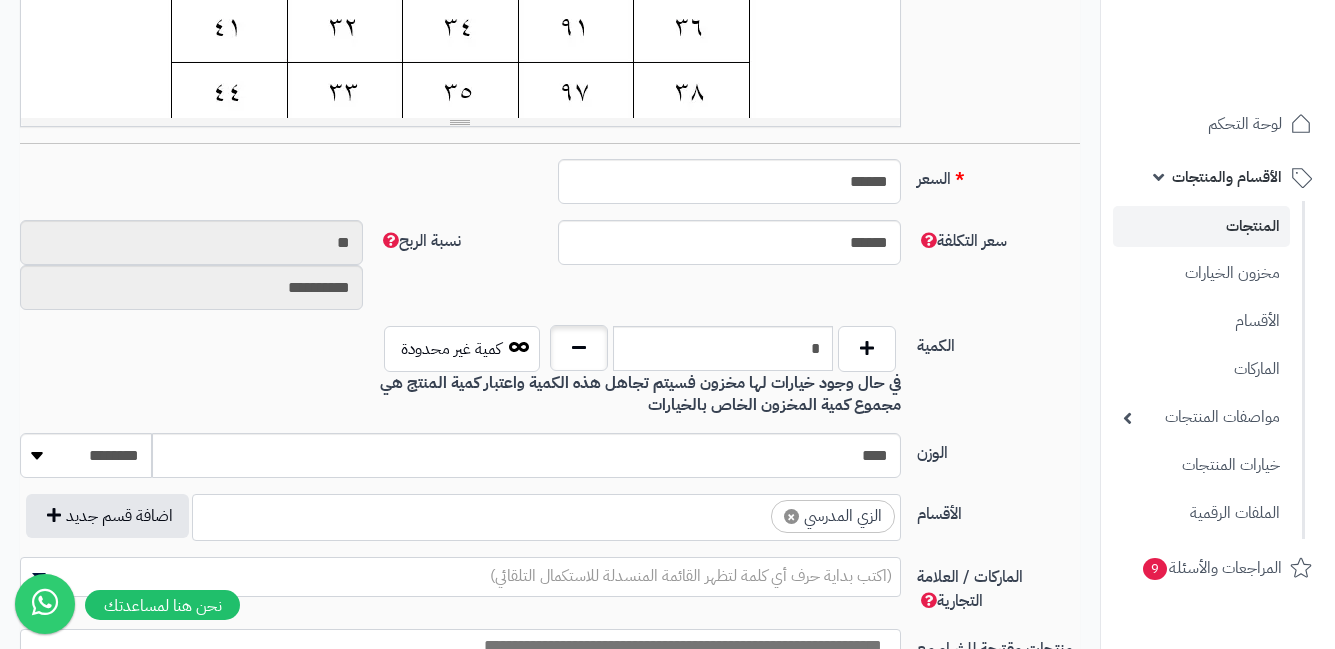 type on "*" 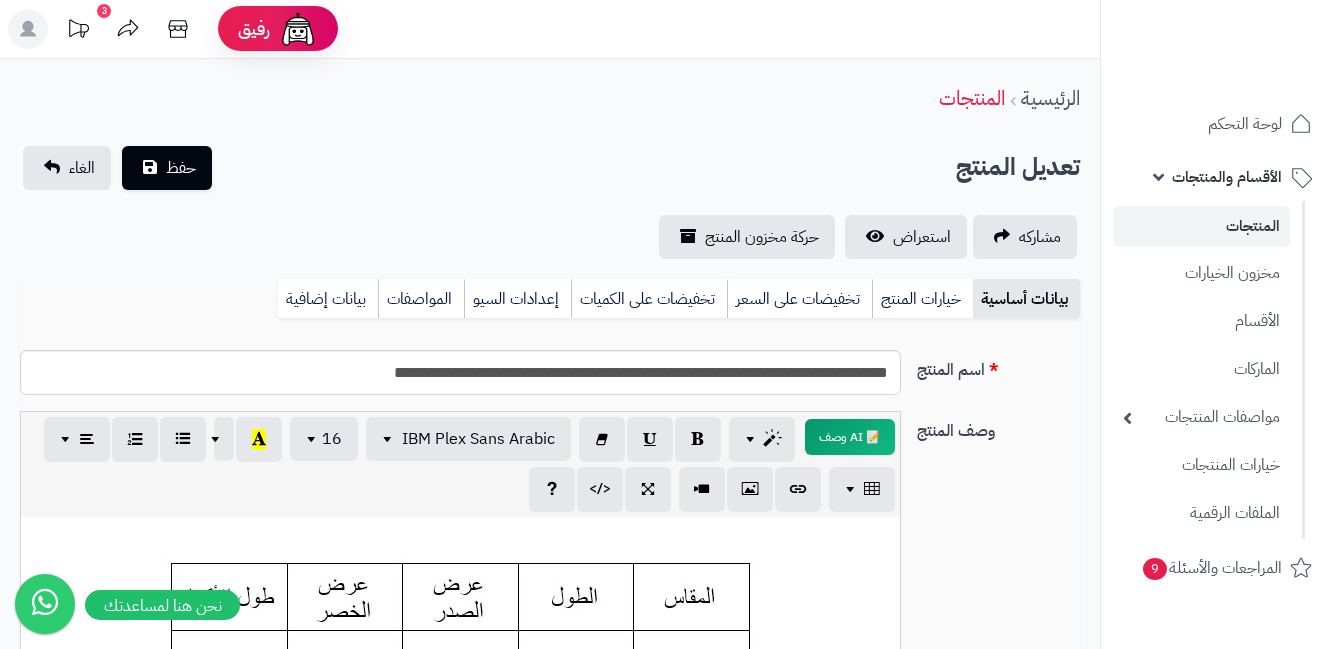 scroll, scrollTop: 0, scrollLeft: 0, axis: both 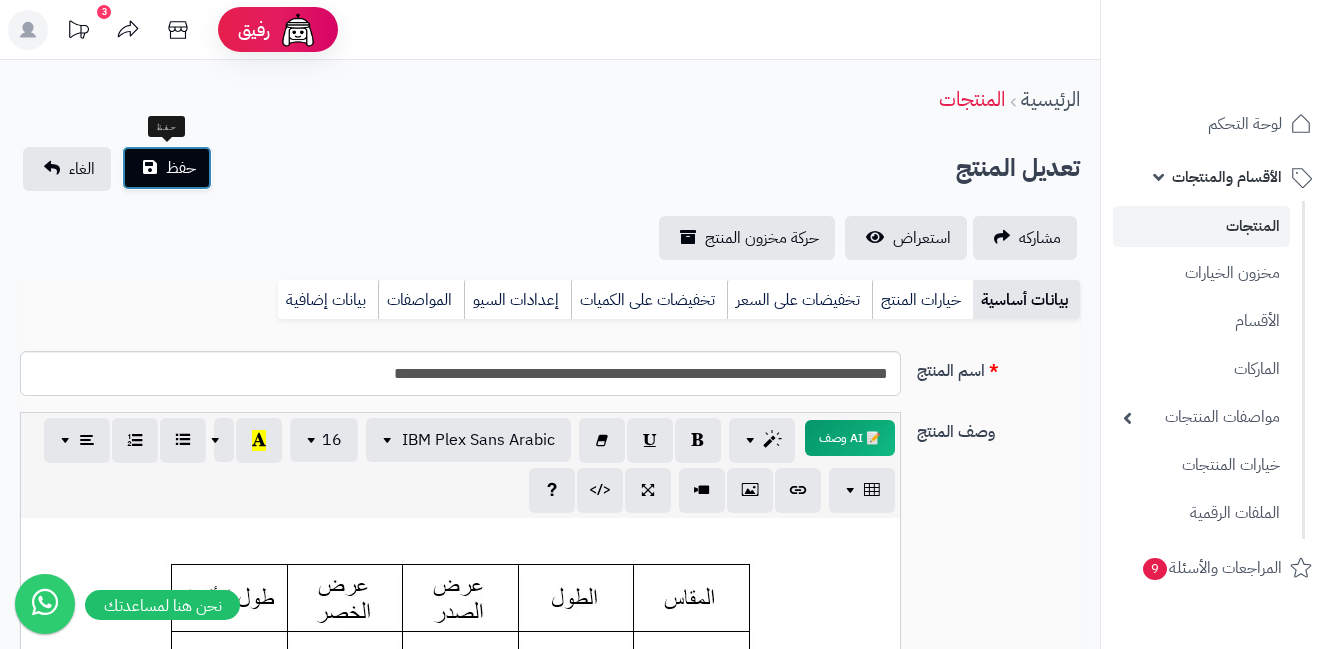 click on "حفظ" at bounding box center [181, 168] 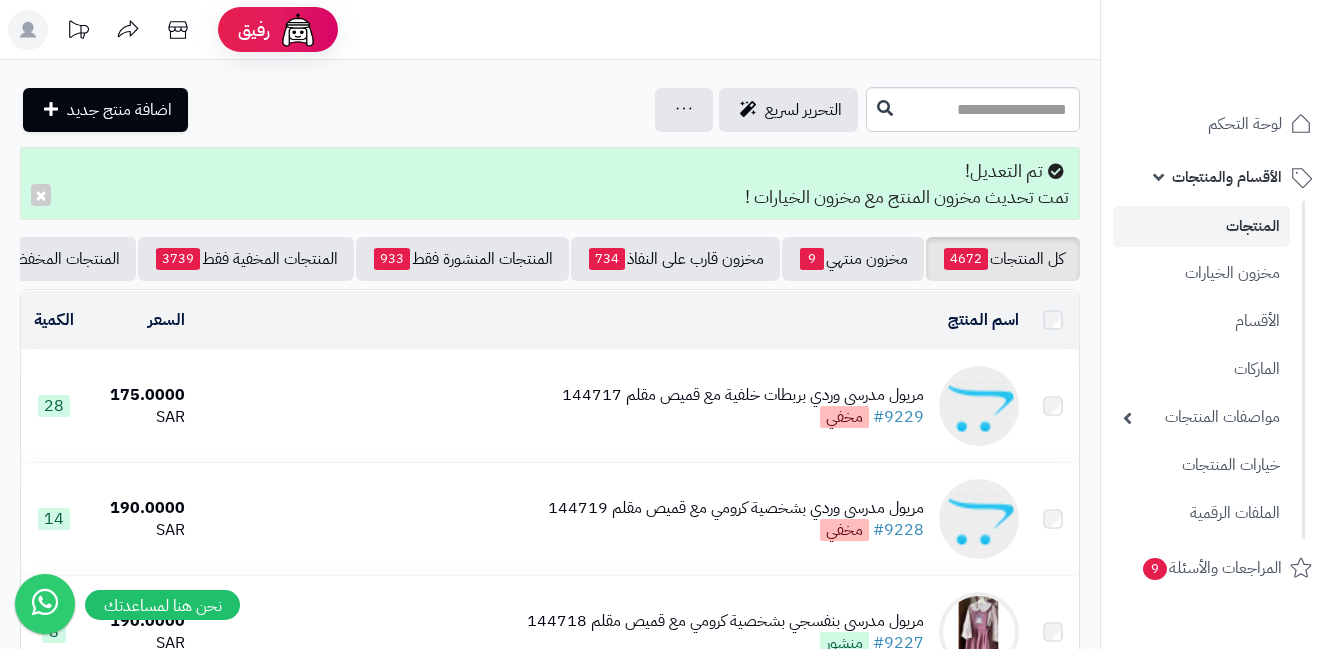scroll, scrollTop: 0, scrollLeft: 0, axis: both 